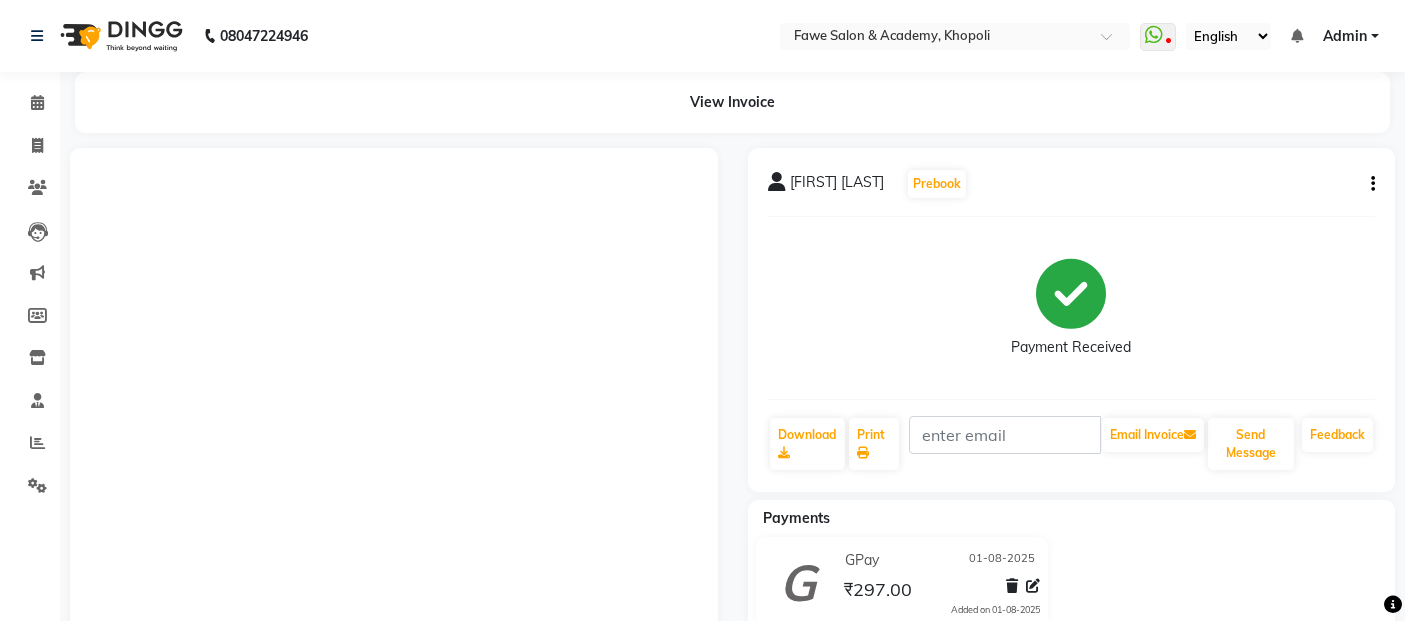 scroll, scrollTop: 0, scrollLeft: 0, axis: both 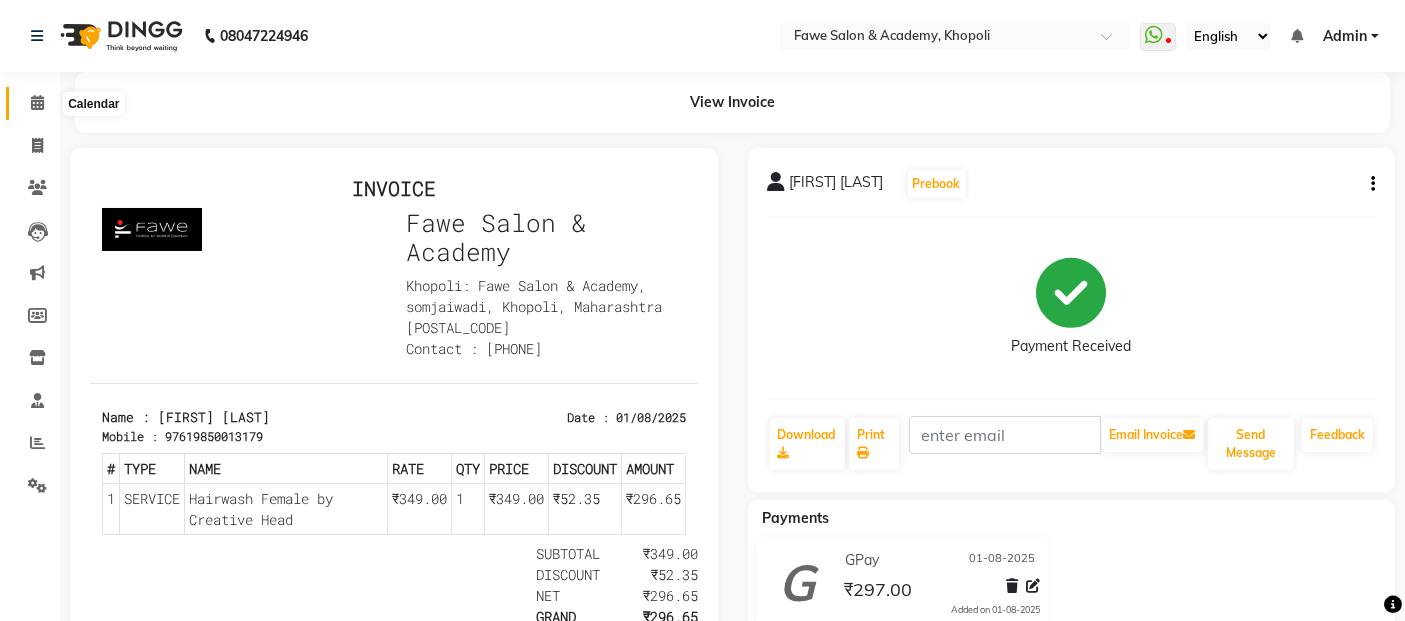 click 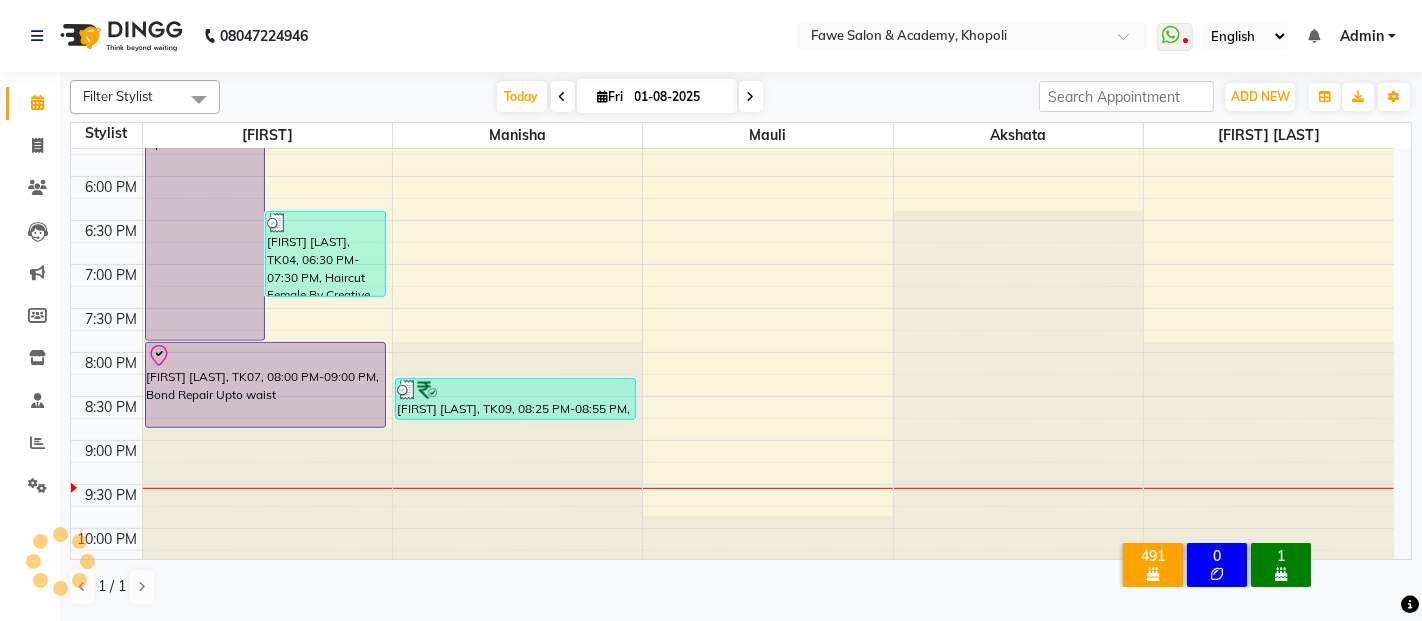 scroll, scrollTop: 0, scrollLeft: 0, axis: both 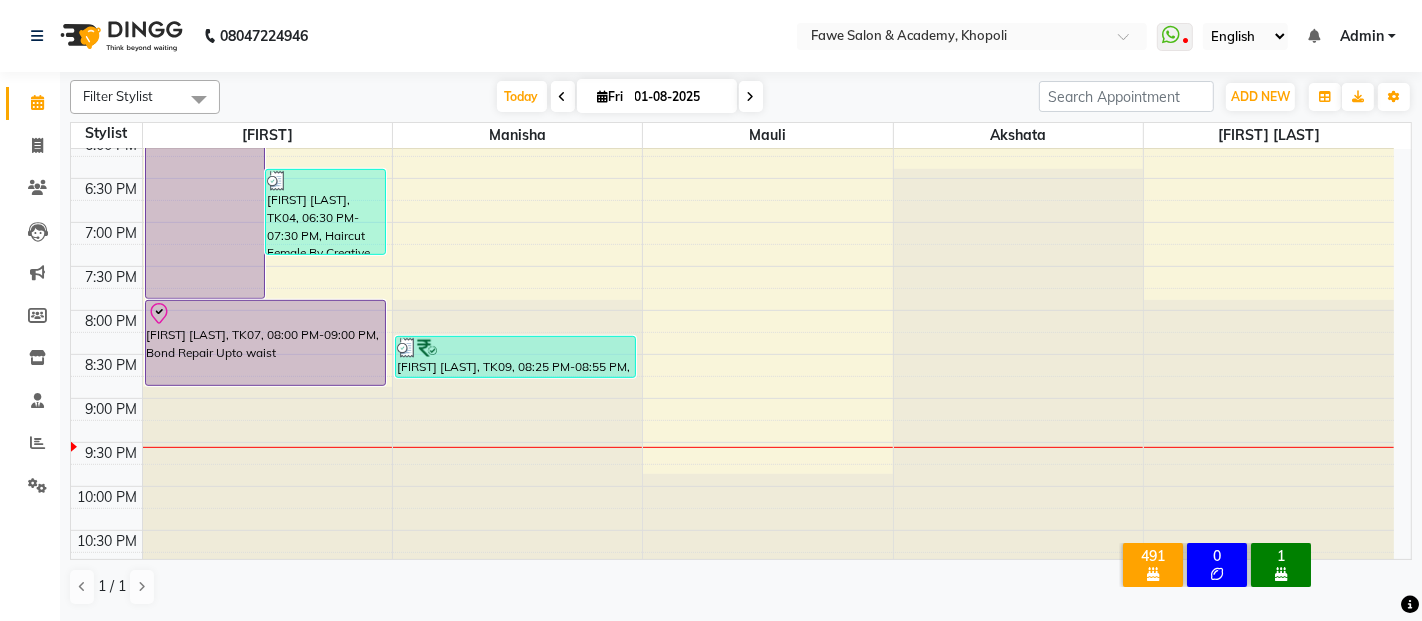 click on "9:00 AM 9:30 AM 10:00 AM 10:30 AM 11:00 AM 11:30 AM 12:00 PM 12:30 PM 1:00 PM 1:30 PM 2:00 PM 2:30 PM 3:00 PM 3:30 PM 4:00 PM 4:30 PM 5:00 PM 5:30 PM 6:00 PM 6:30 PM 7:00 PM 7:30 PM 8:00 PM 8:30 PM 9:00 PM 9:30 PM 10:00 PM 10:30 PM
[FIRST] [LAST], TK07, 04:30 PM-08:00 PM, Hair - Global Highlights Upto Waist     [FIRST] [LAST], TK01, 04:30 PM-05:00 PM, Baby Haircut by Creative Head    [FIRST] [LAST], TK02, 05:00 PM-05:30 PM, Hair - Haircut Male    [FIRST] [LAST], TK02, 05:30 PM-05:45 PM, Hair - Beard Male     [FIRST] [LAST], TK04, 06:30 PM-07:30 PM, Haircut Female By Creative Head  Out for work
[FIRST] [LAST], TK07, 08:00 PM-09:00 PM, Bond Repair Upto waist  Meeting
[FIRST] [LAST], TK08, 04:35 PM-04:45 PM, Eyebrows By Creative Head (₹44)     [FIRST] [LAST], TK09, 08:25 PM-08:55 PM, Hairwash Female by Creative Head (₹349)     [FIRST] [LAST], TK03, 12:30 PM-01:00 PM, Hair - Haircut Male     [FIRST] [LAST], TK08, 04:45 PM-05:15 PM, Hair - Blow-Dry (₹299)" at bounding box center [732, -42] 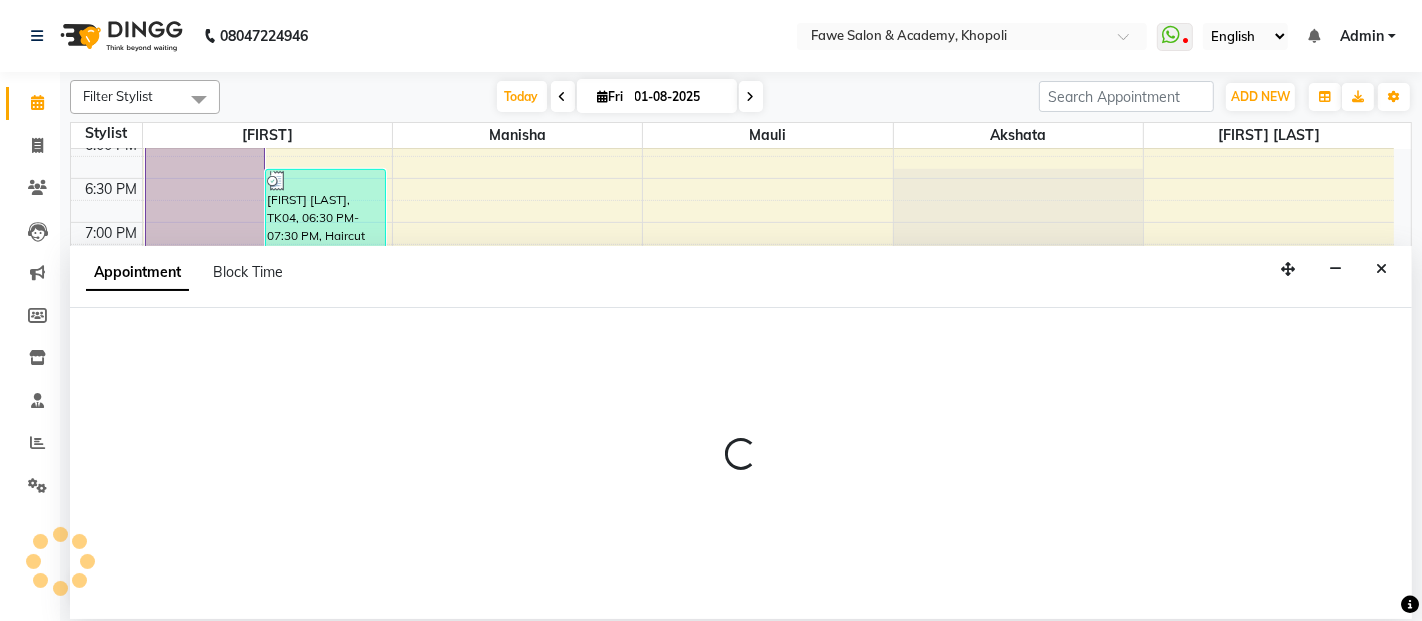 select on "14305" 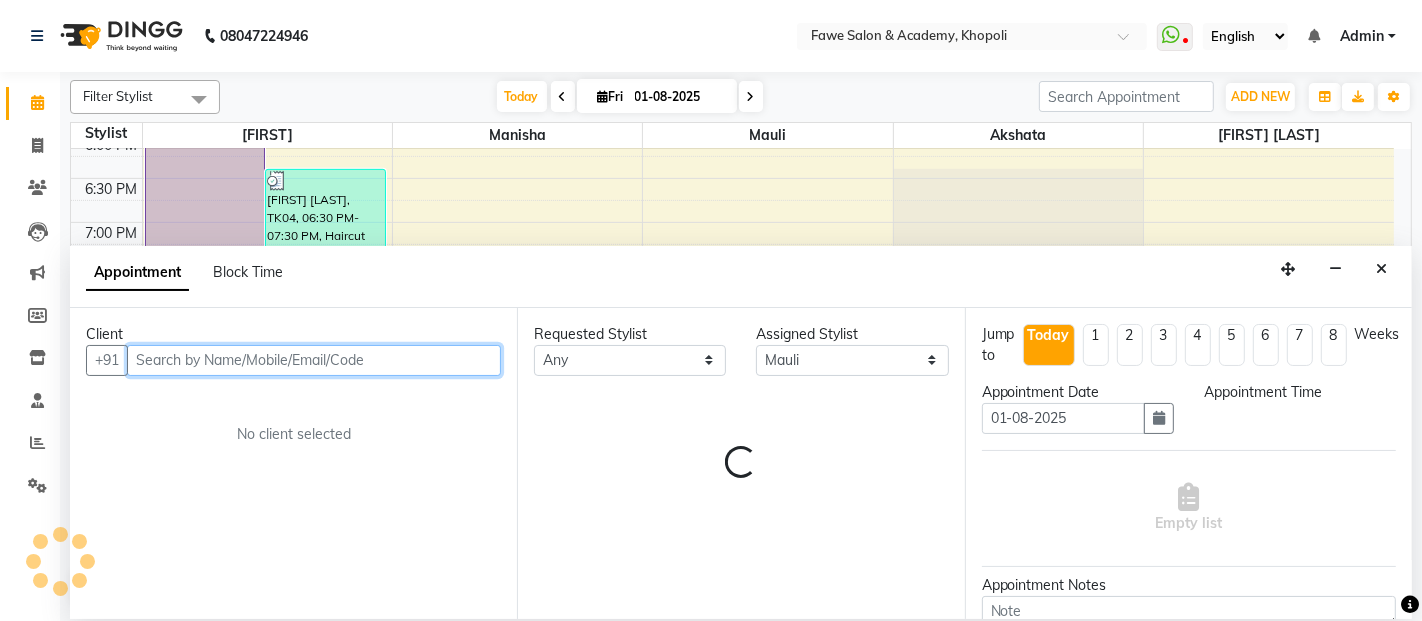 select on "1305" 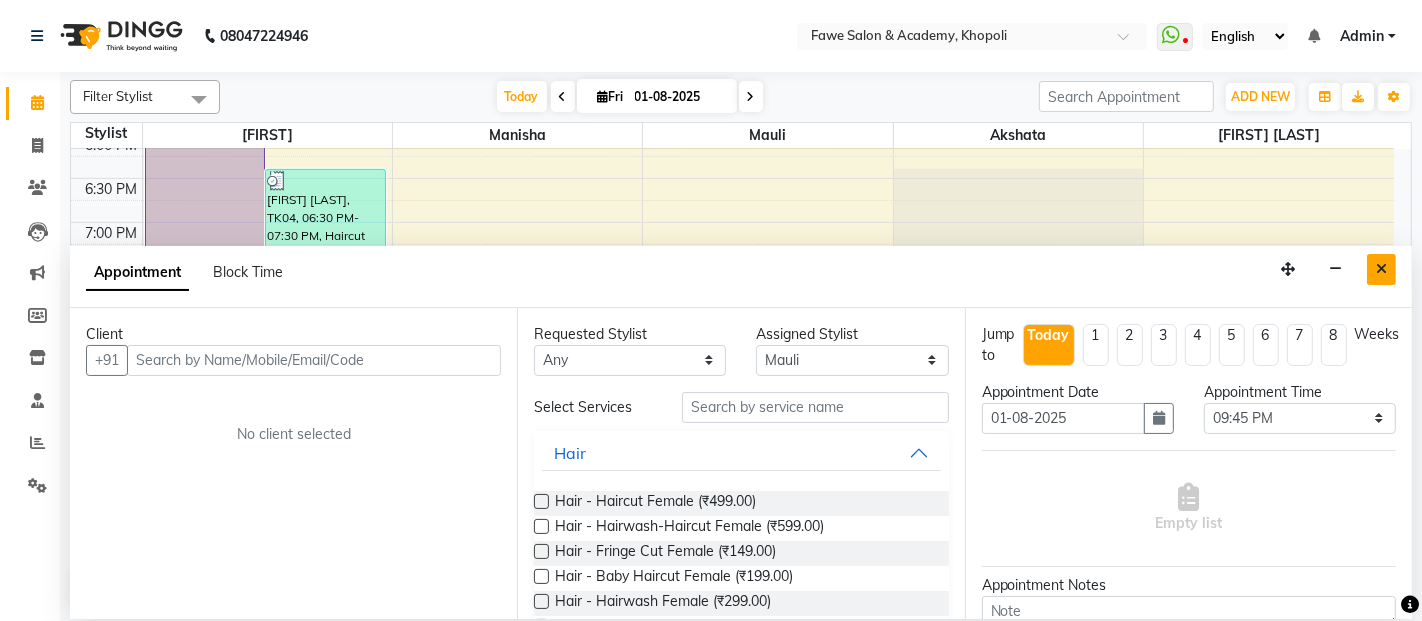 click at bounding box center (1381, 269) 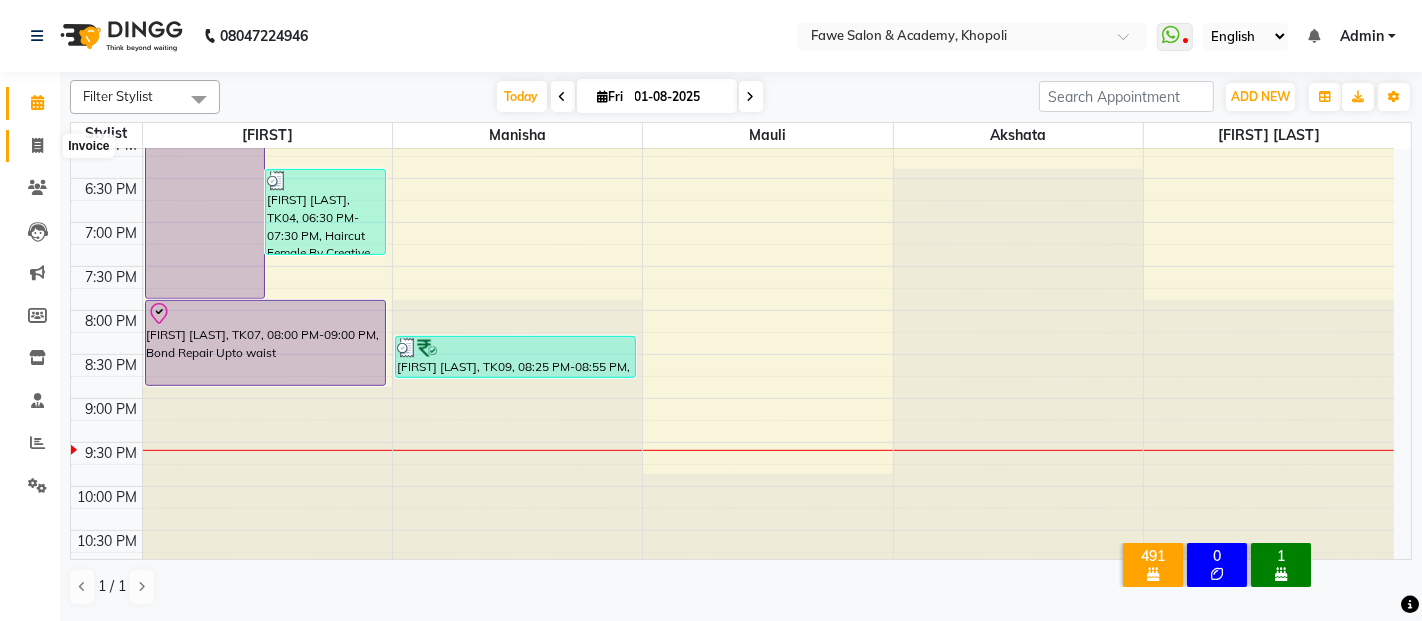 click 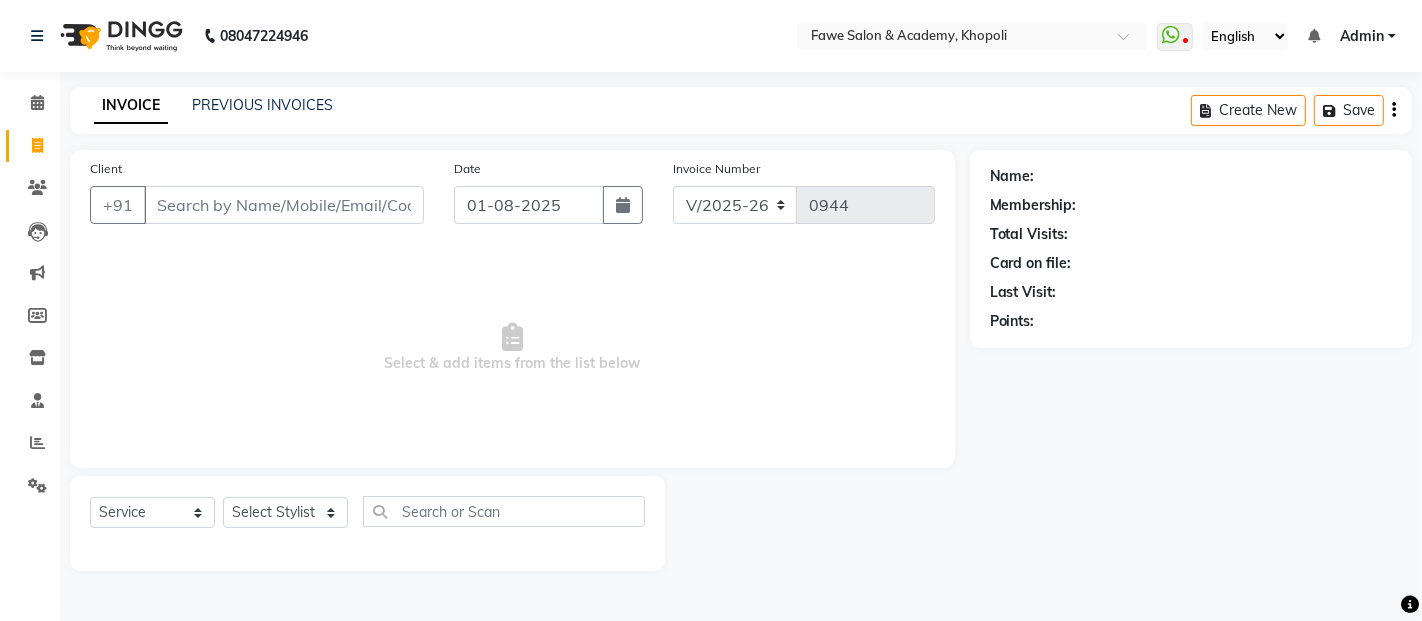 click on "Client" at bounding box center [284, 205] 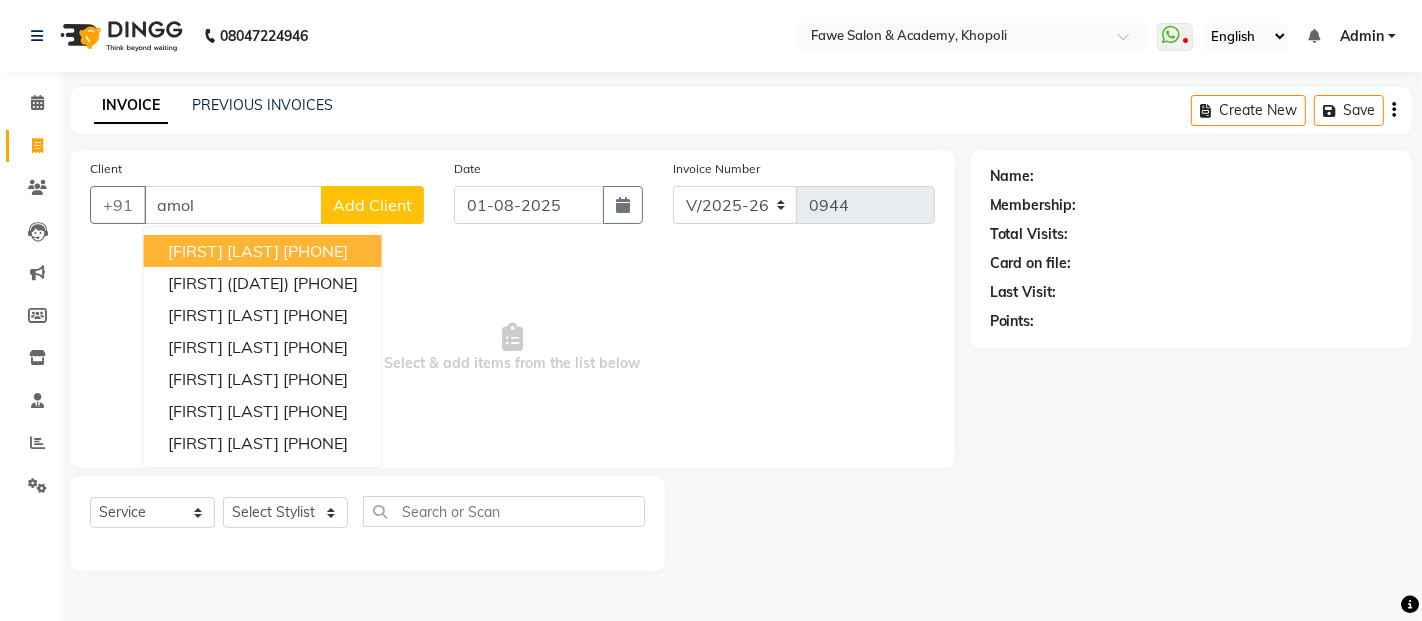click on "[PHONE]" at bounding box center (315, 251) 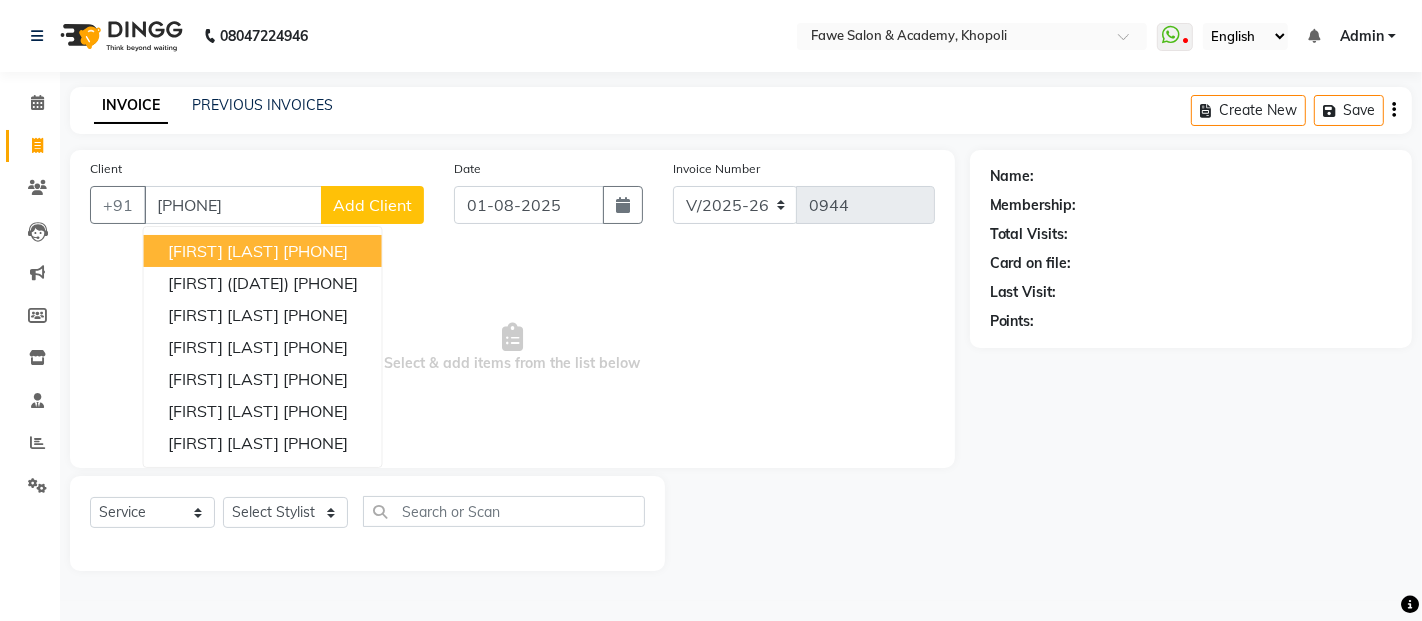 type on "[PHONE]" 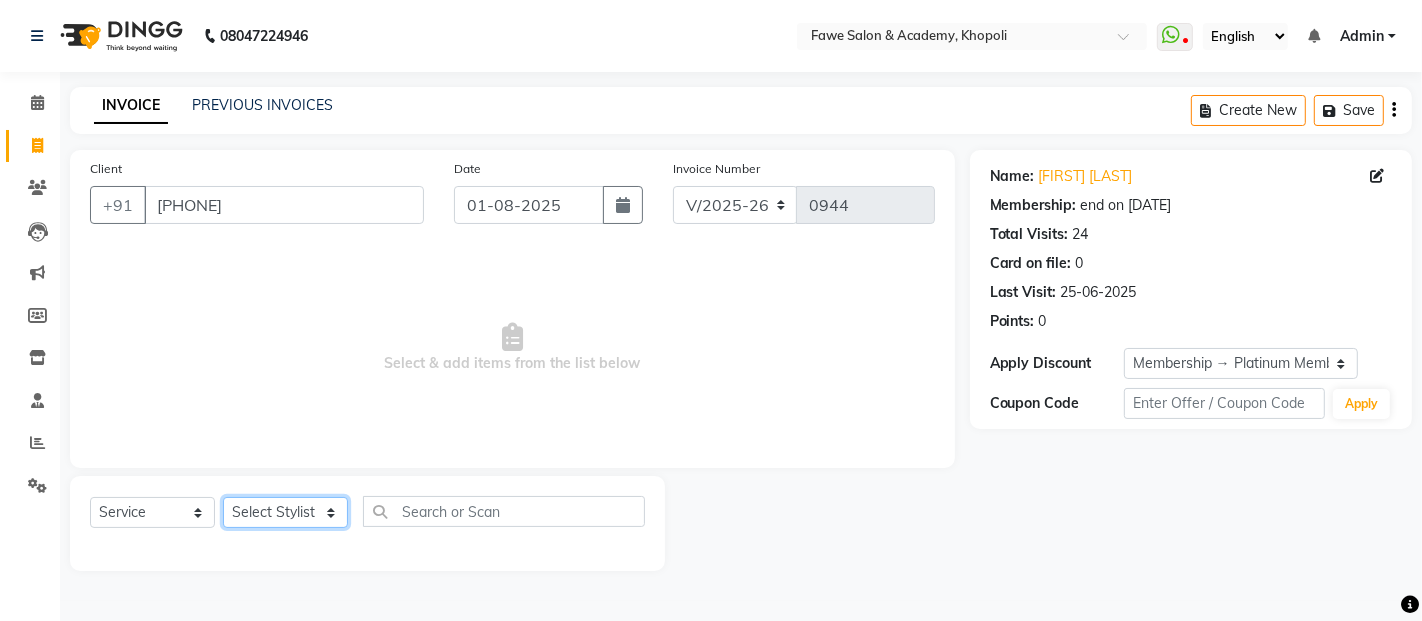 click on "Select Stylist Akshata Fawe Manisha [FIRST] [LAST] Mauli [FIRST]" 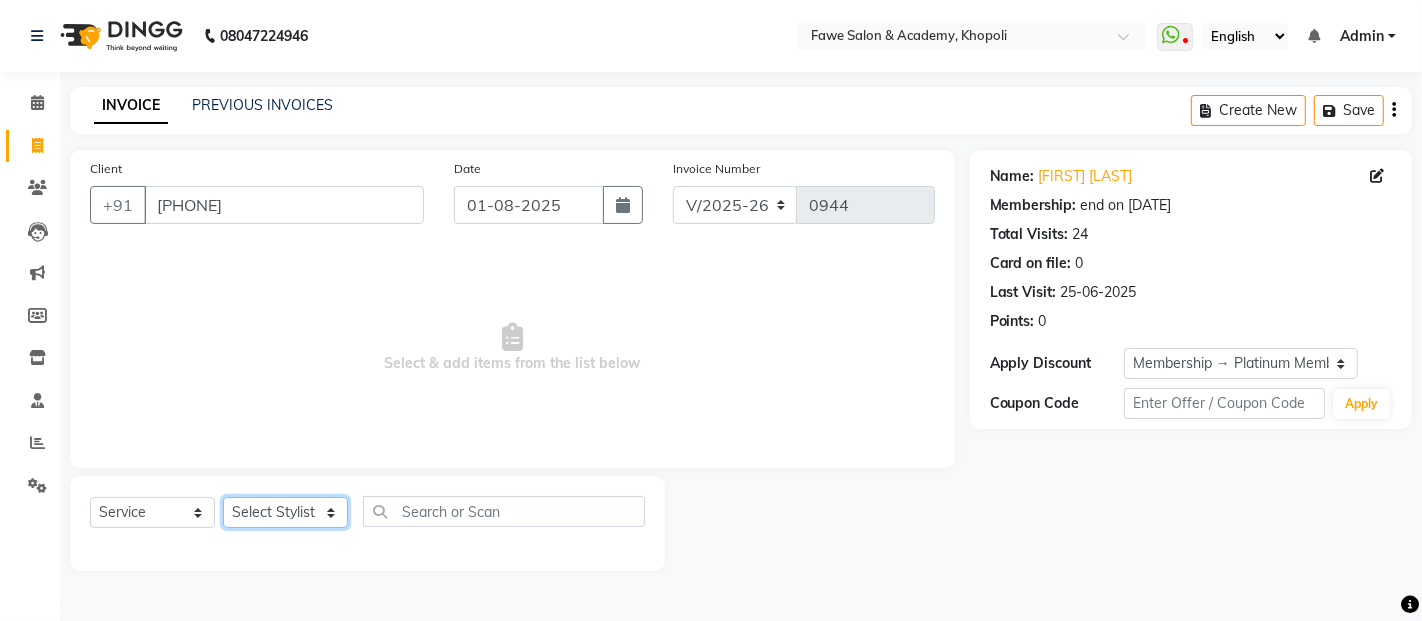 select on "14305" 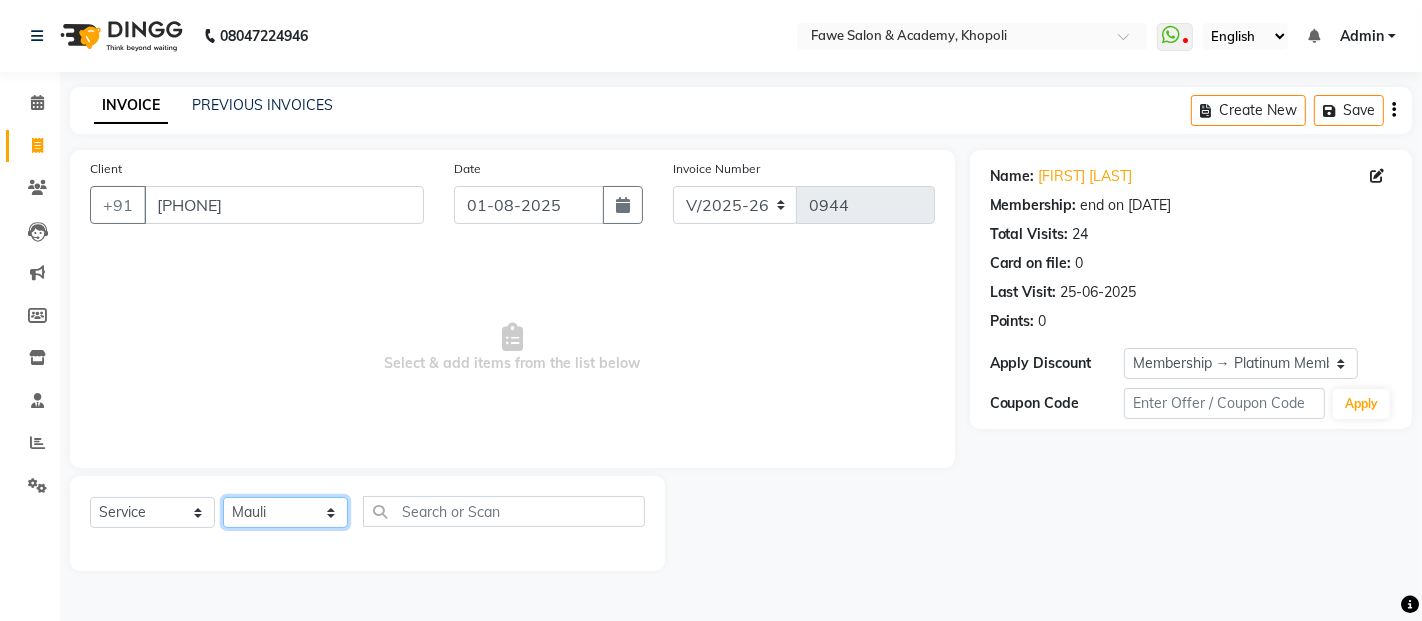 click on "Select Stylist Akshata Fawe Manisha [FIRST] [LAST] Mauli [FIRST]" 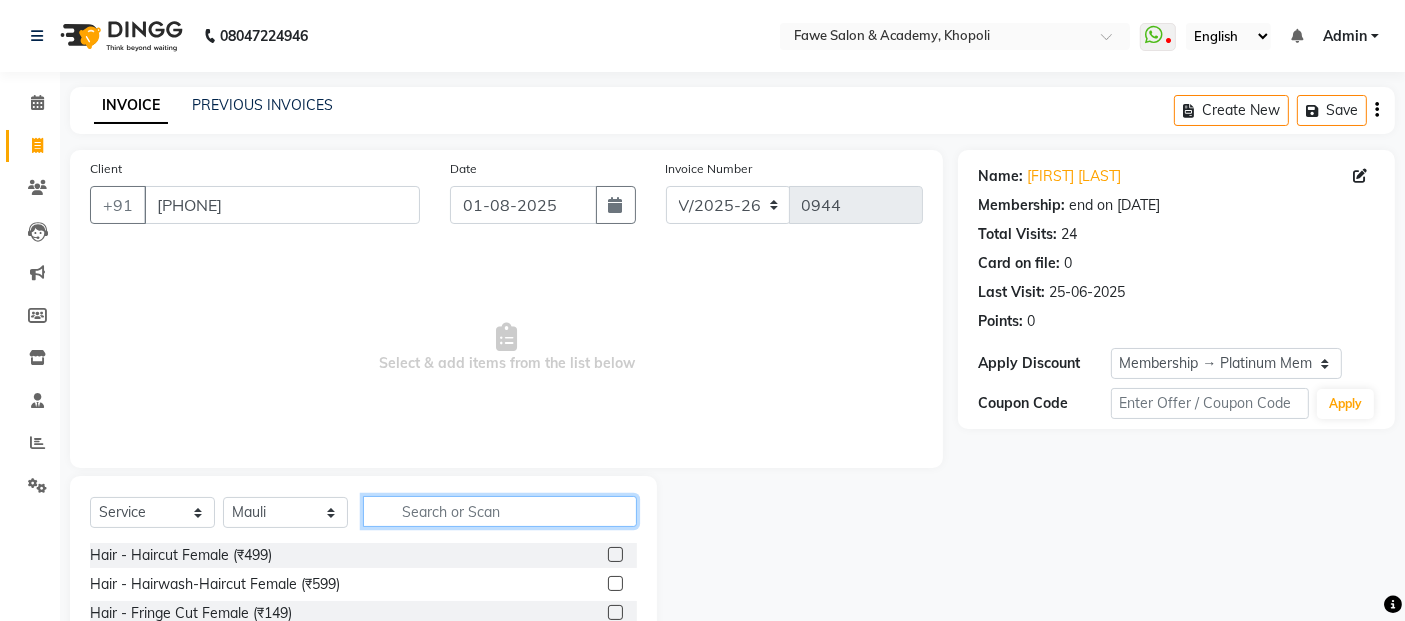 click 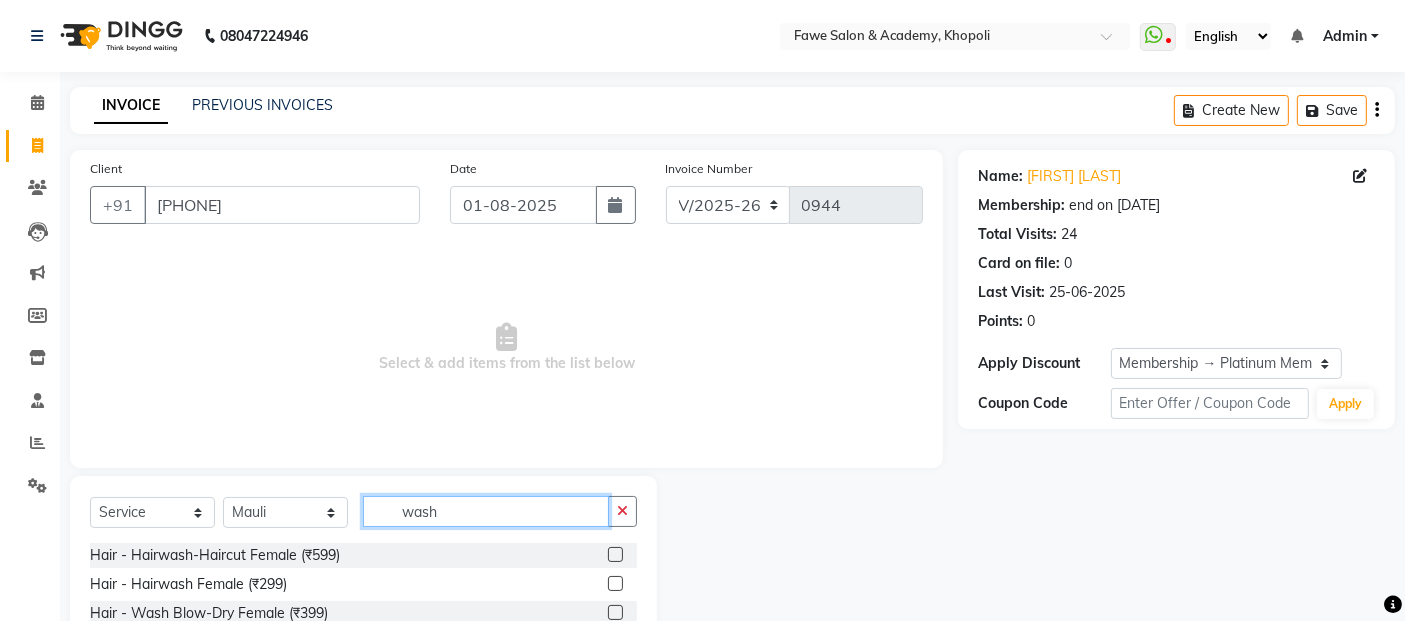 scroll, scrollTop: 148, scrollLeft: 0, axis: vertical 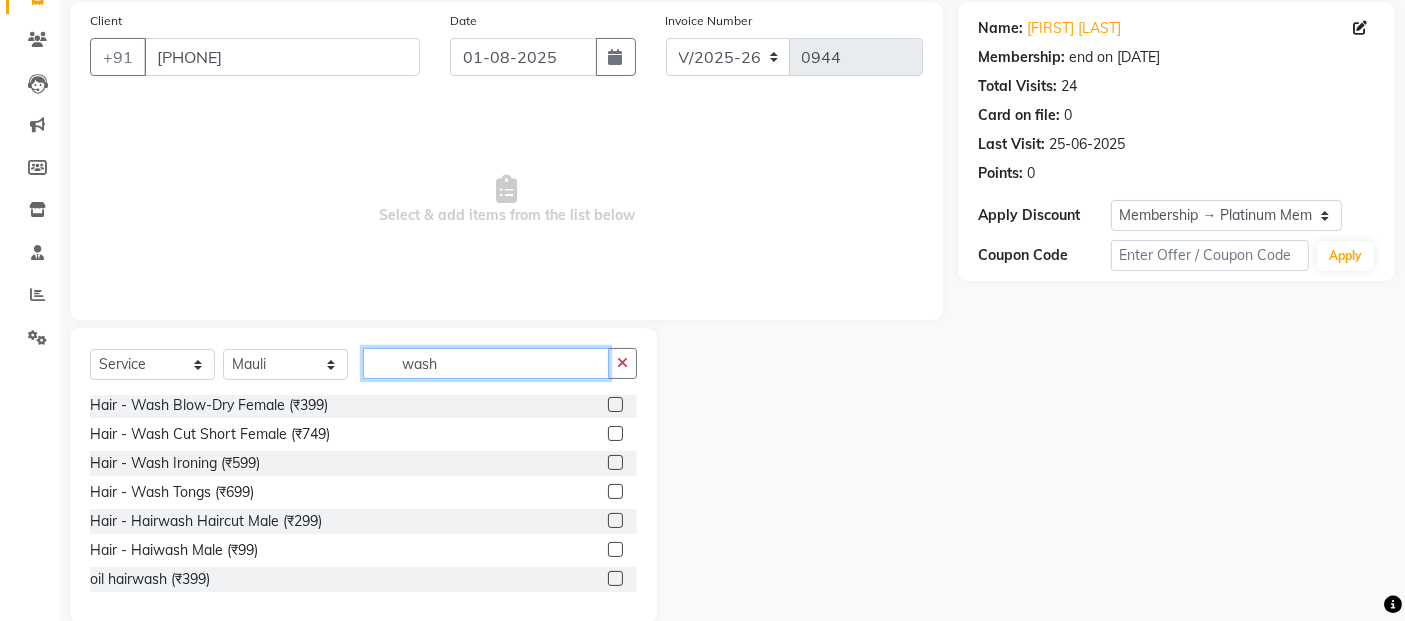 type on "wash" 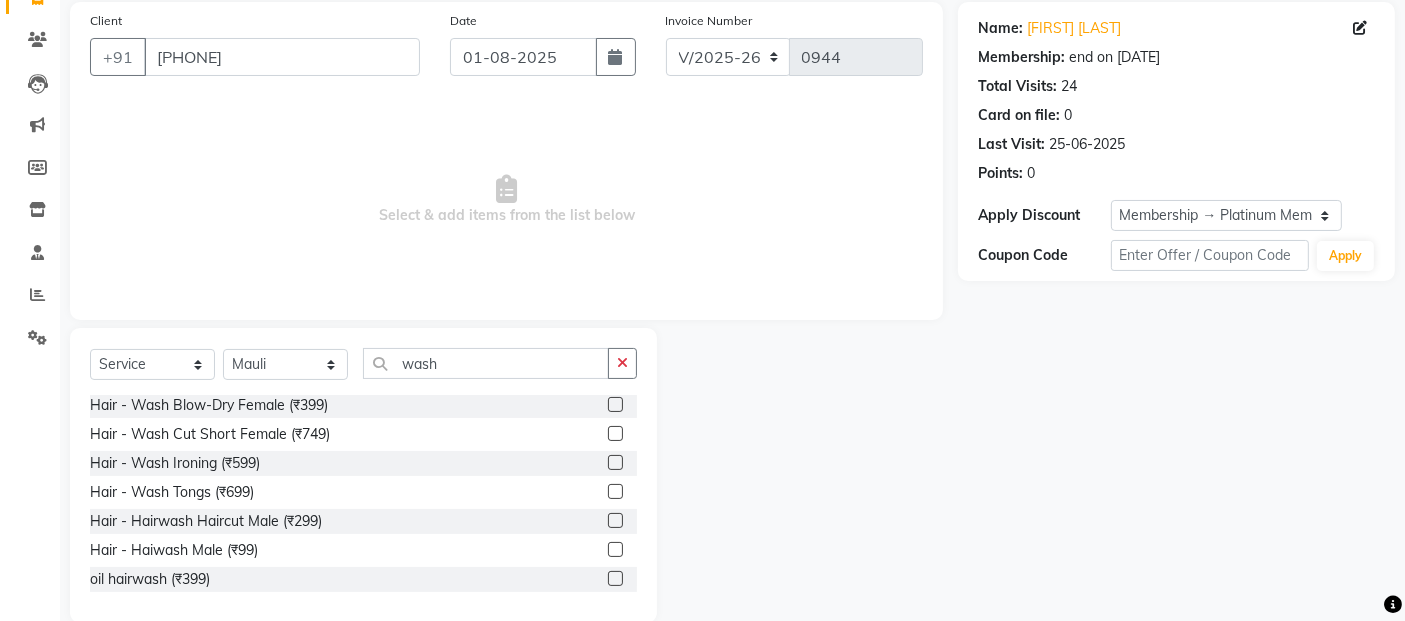 click 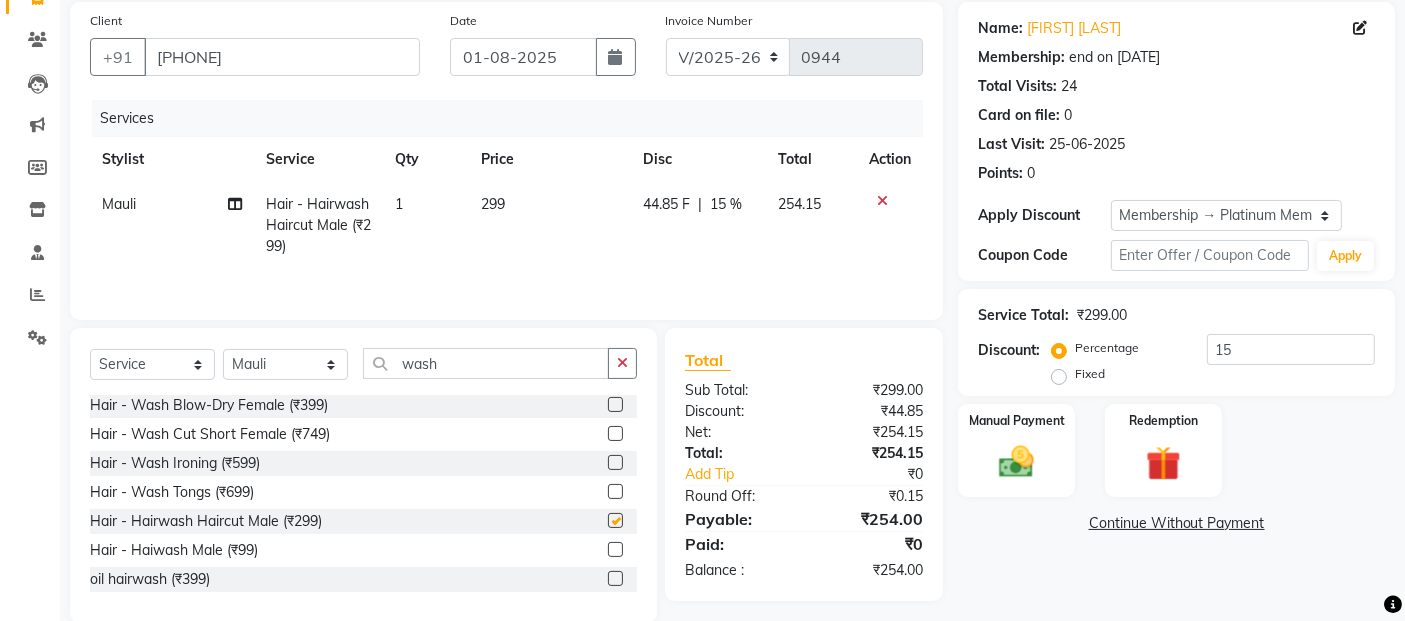 checkbox on "false" 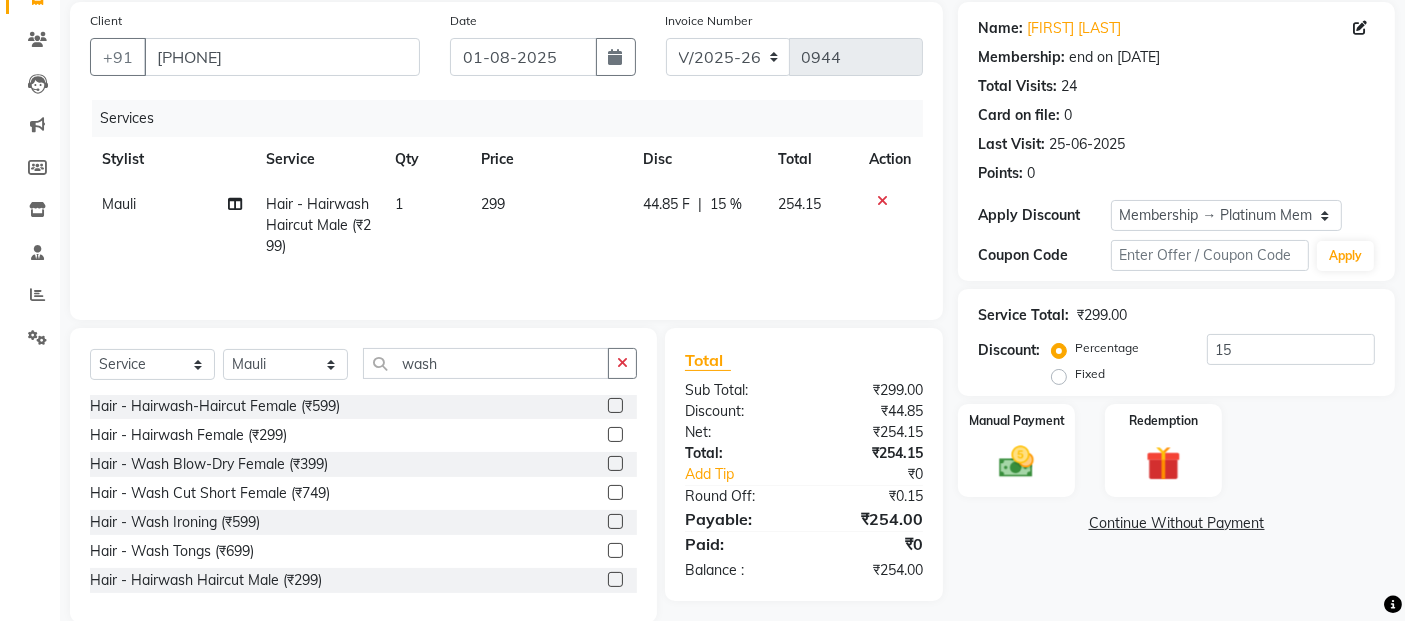 scroll, scrollTop: 0, scrollLeft: 0, axis: both 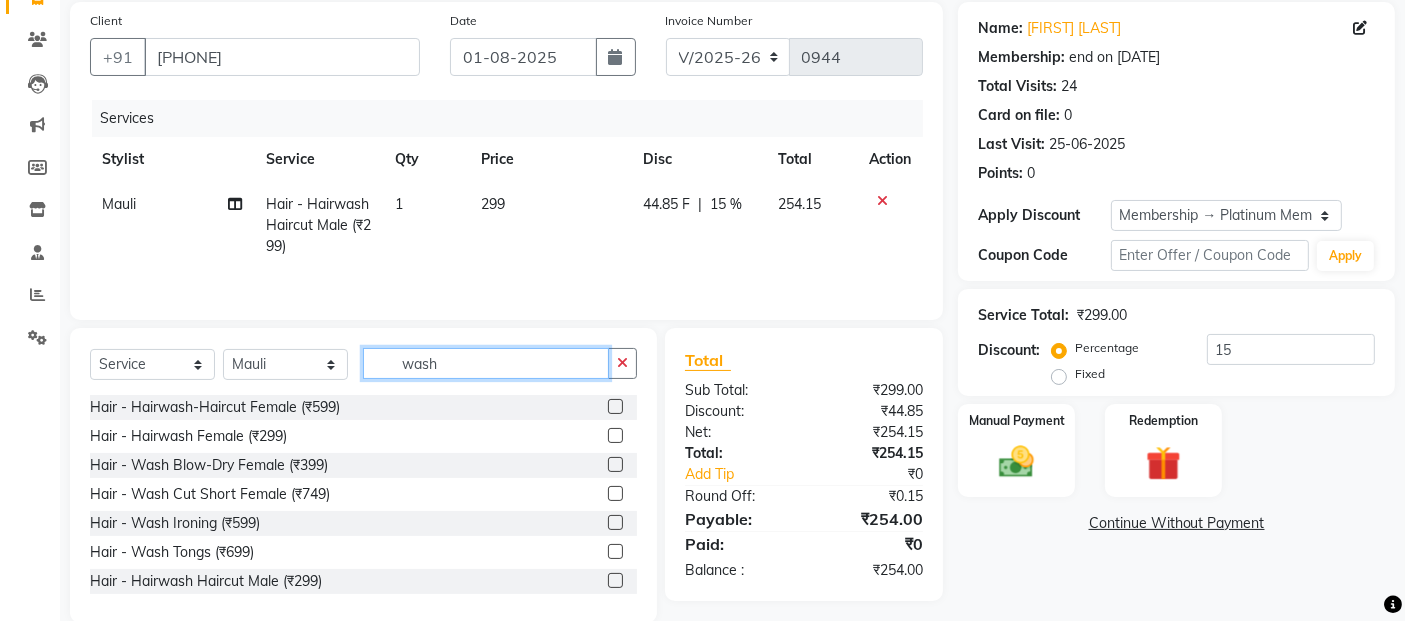click on "wash" 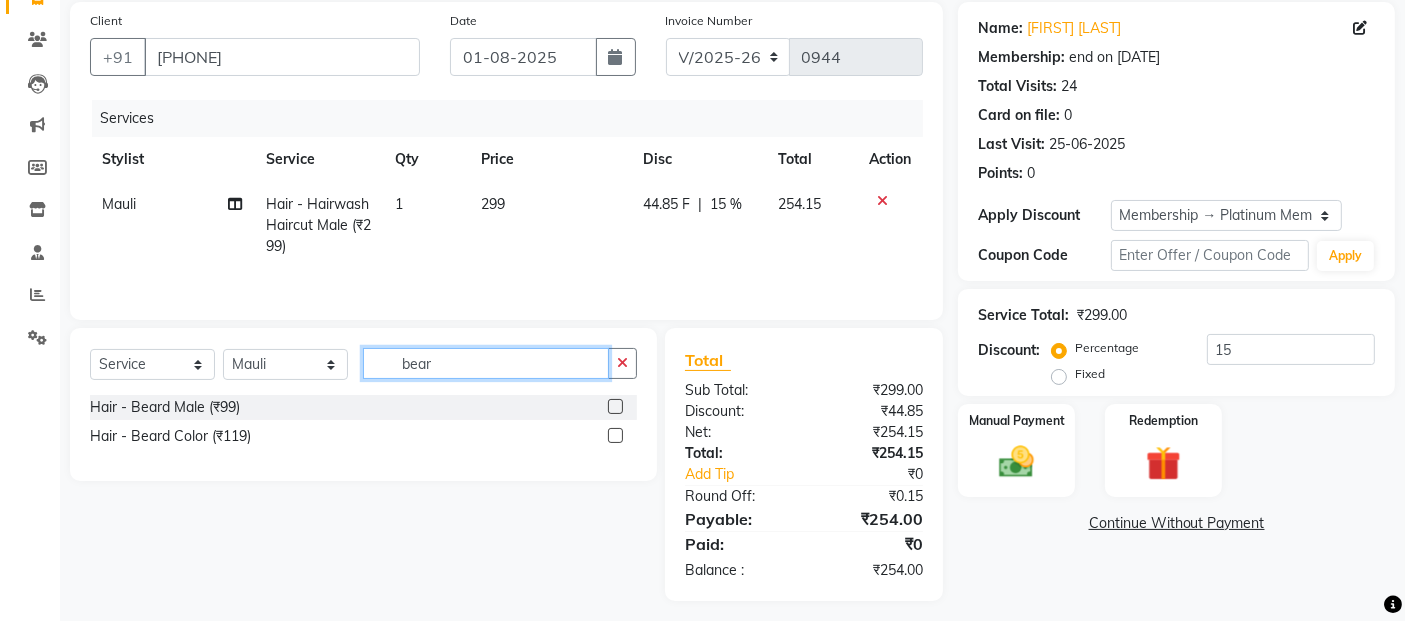 type on "bear" 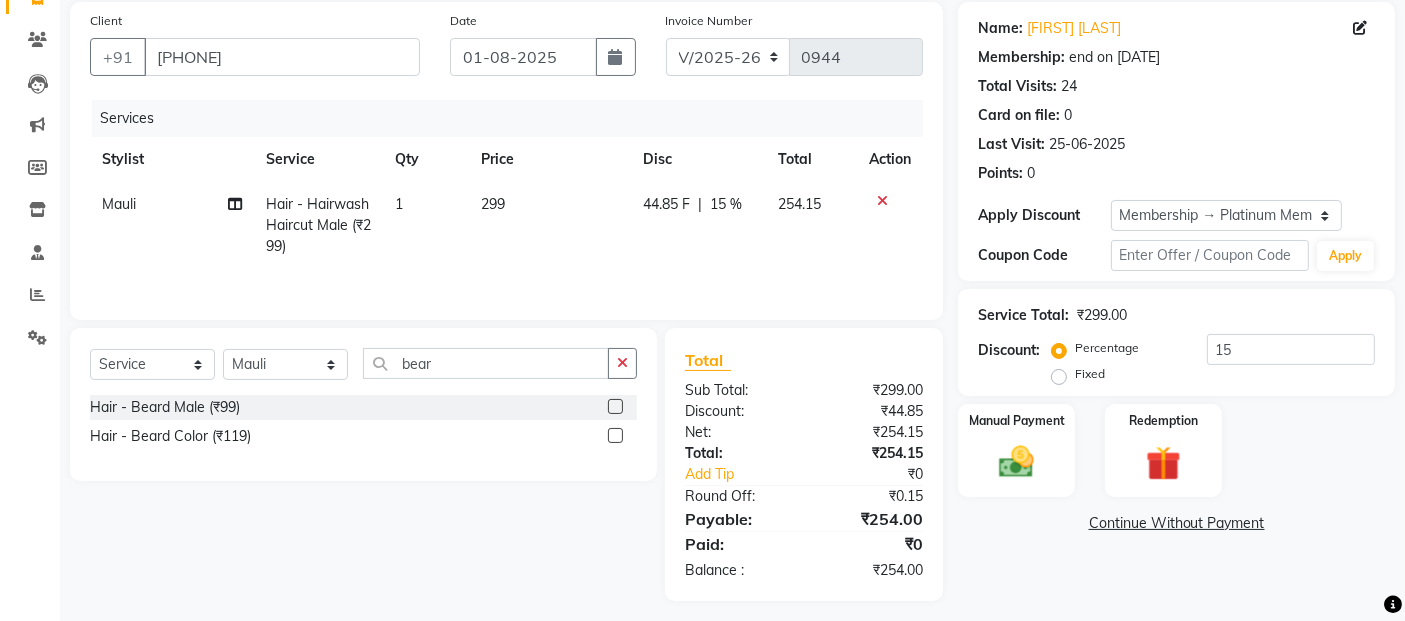 click 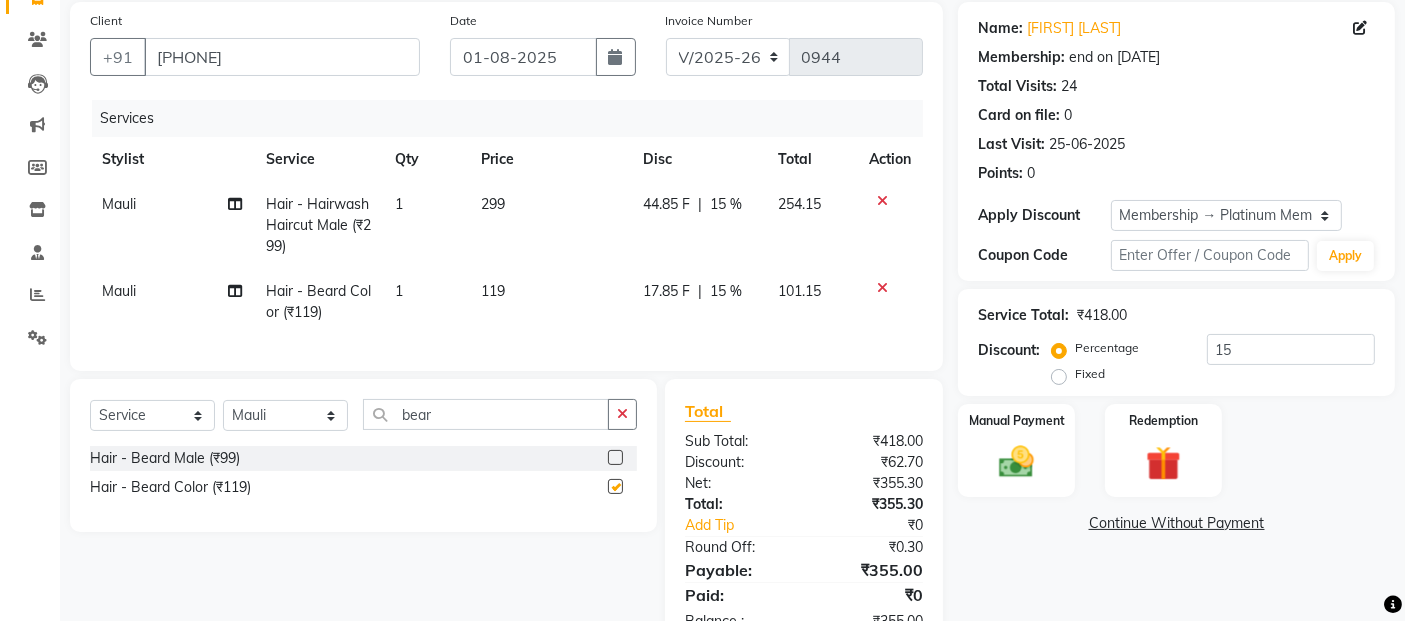 checkbox on "false" 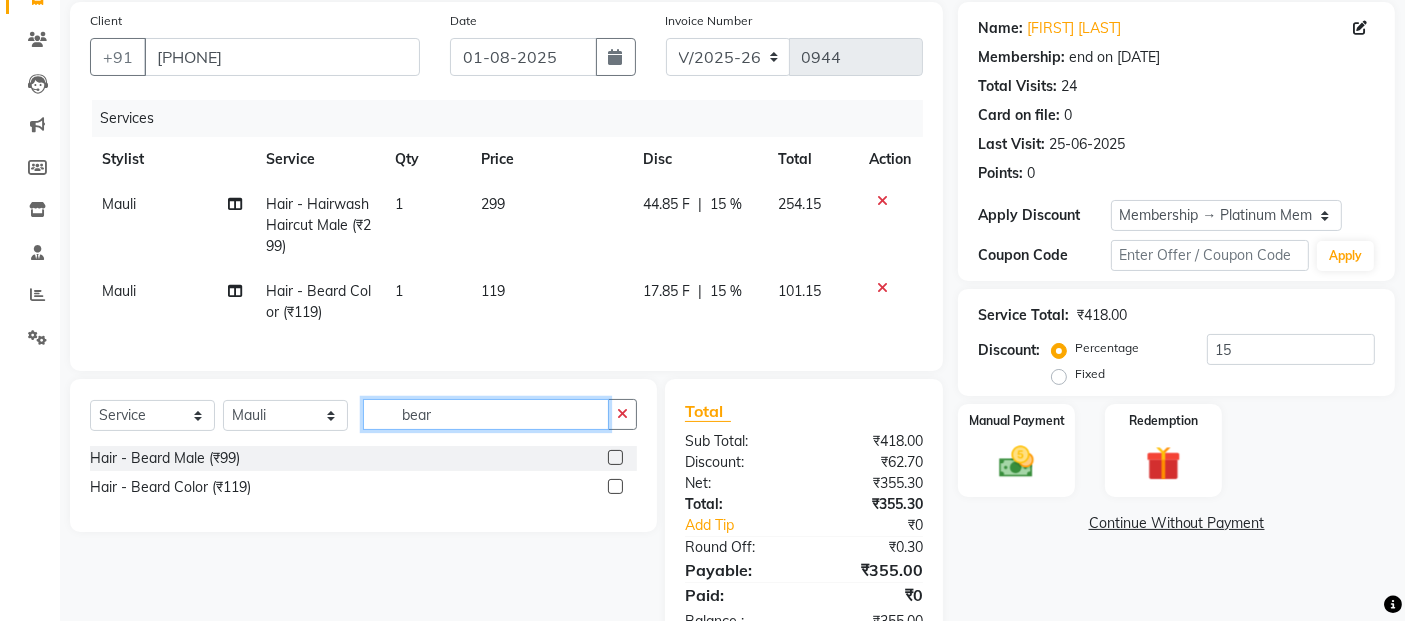 click on "bear" 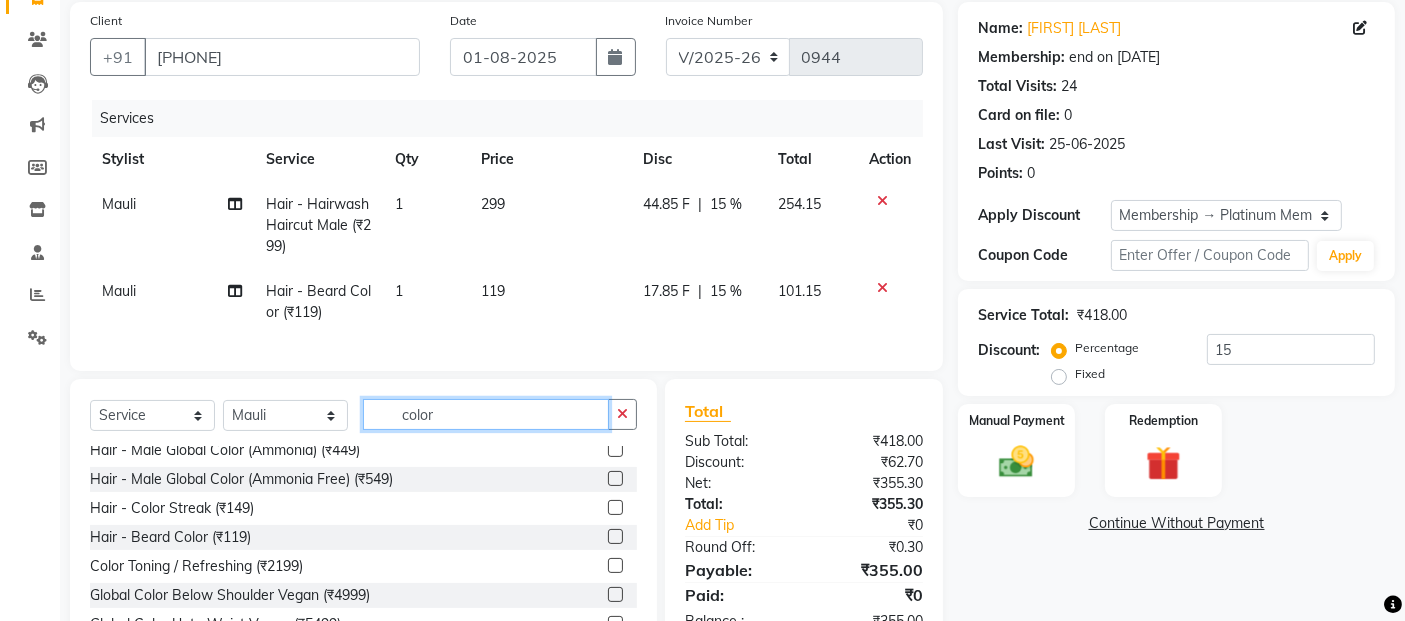 scroll, scrollTop: 192, scrollLeft: 0, axis: vertical 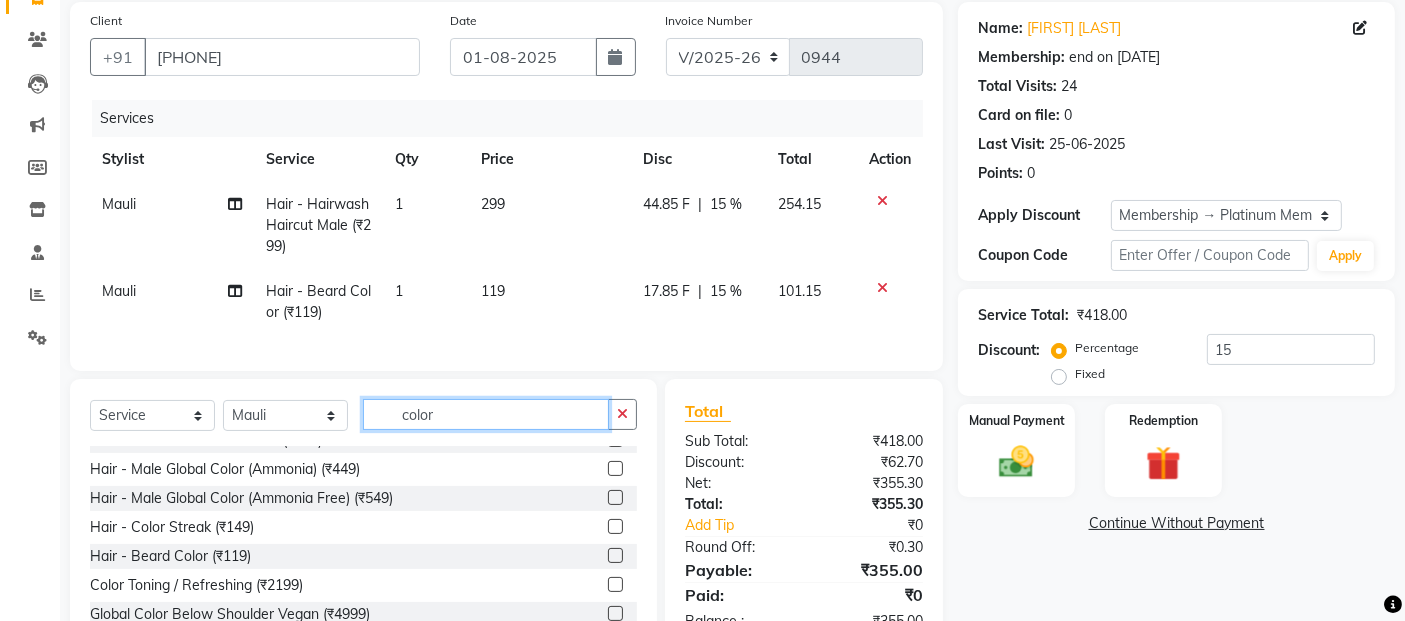 type on "color" 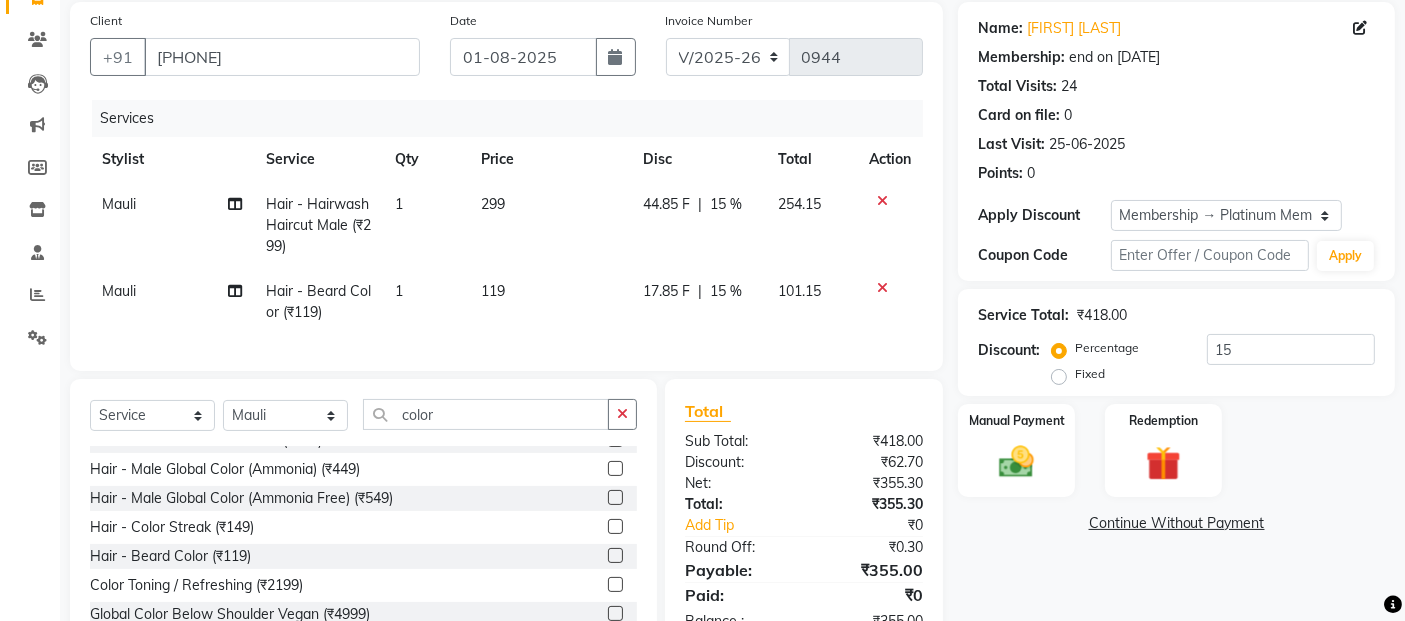 click 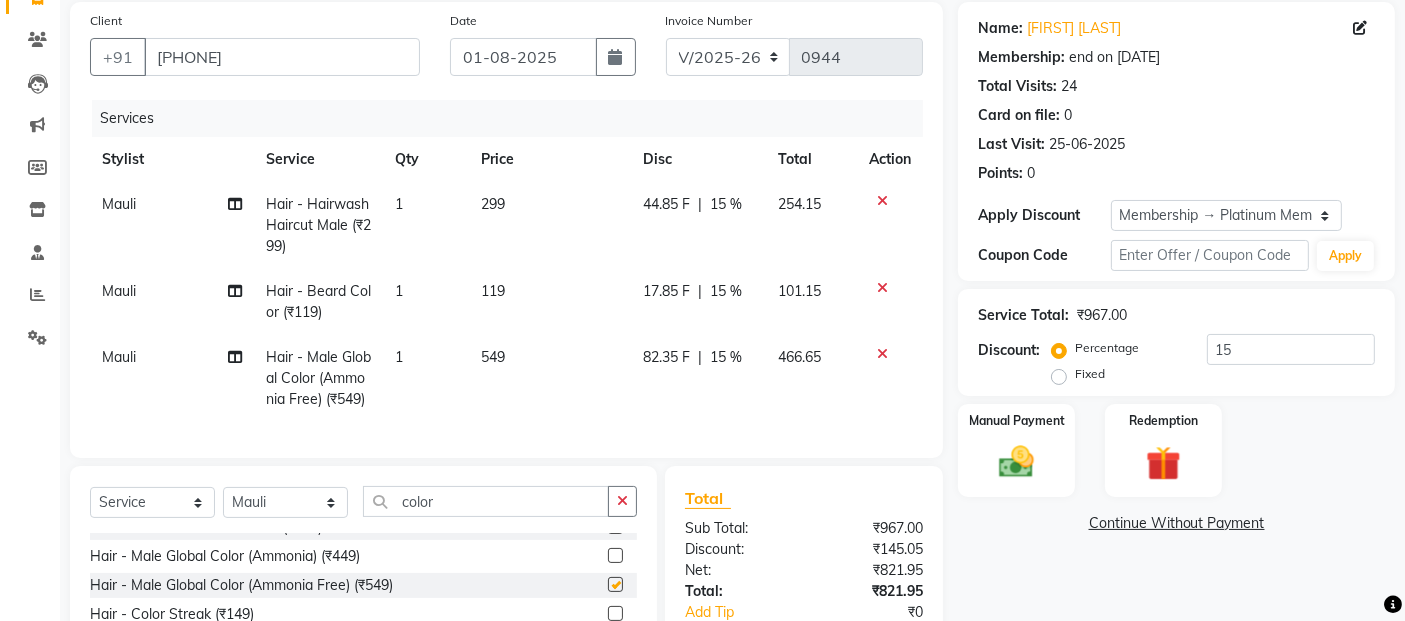 checkbox on "false" 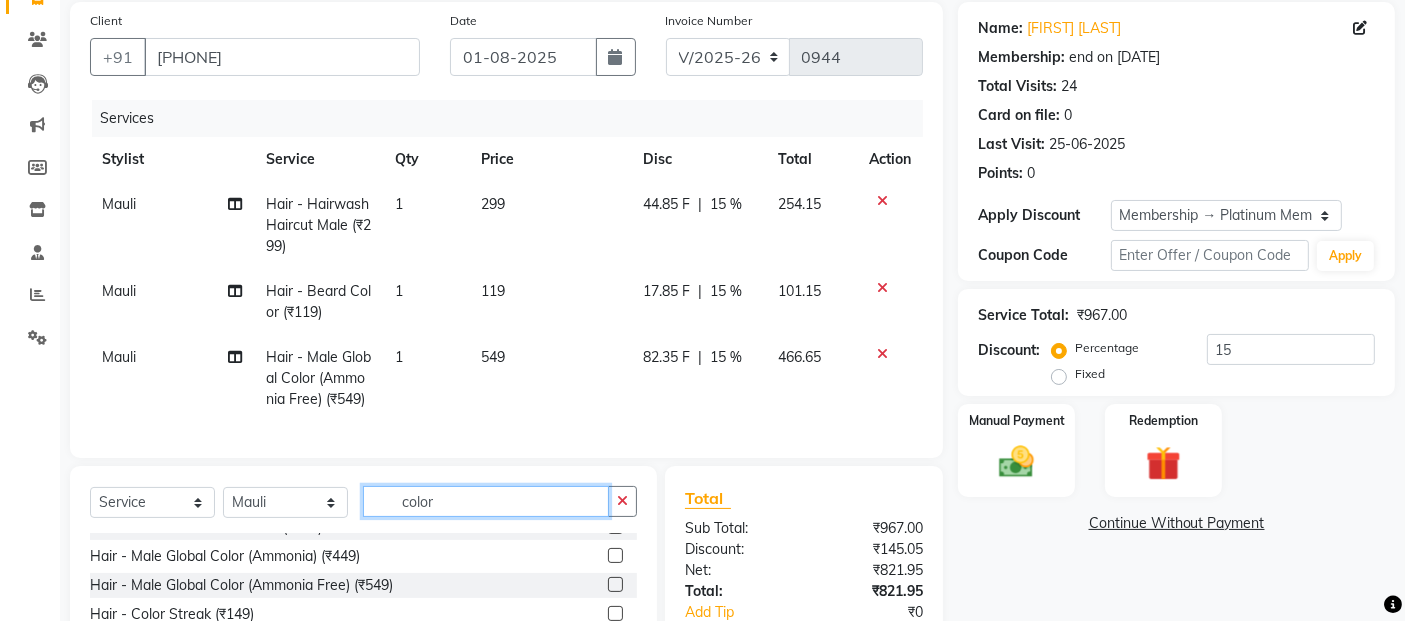 click on "color" 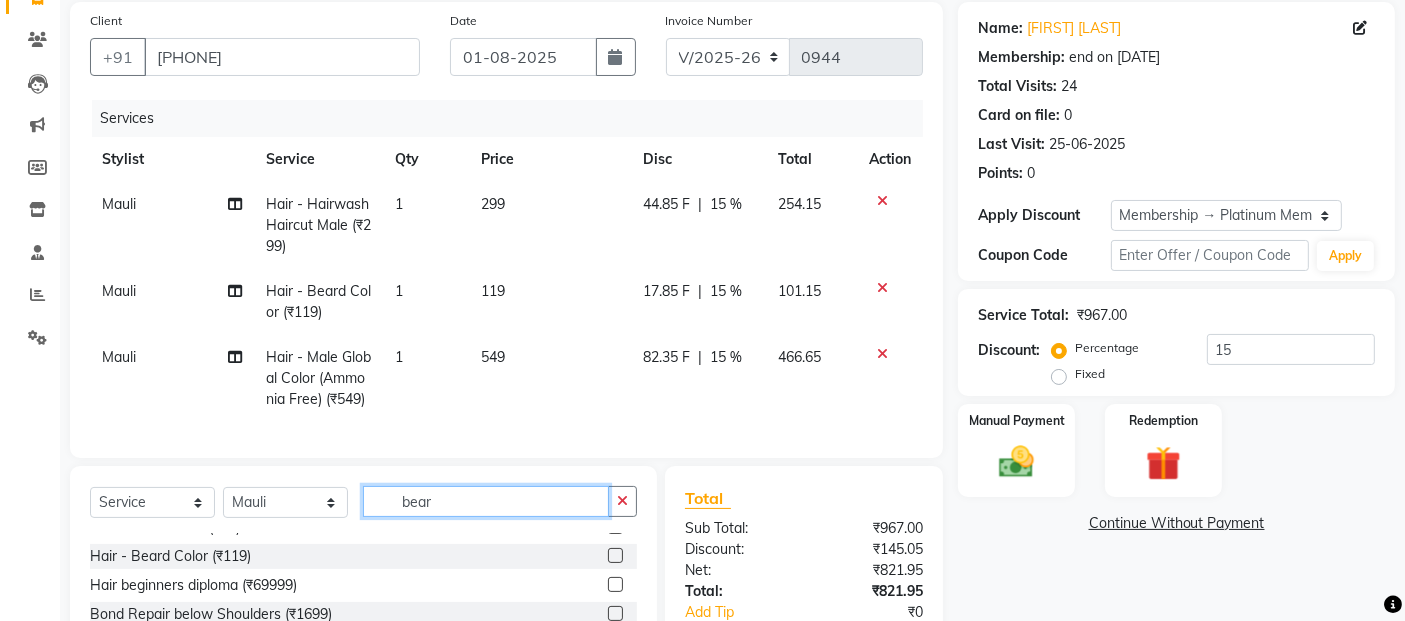 scroll, scrollTop: 0, scrollLeft: 0, axis: both 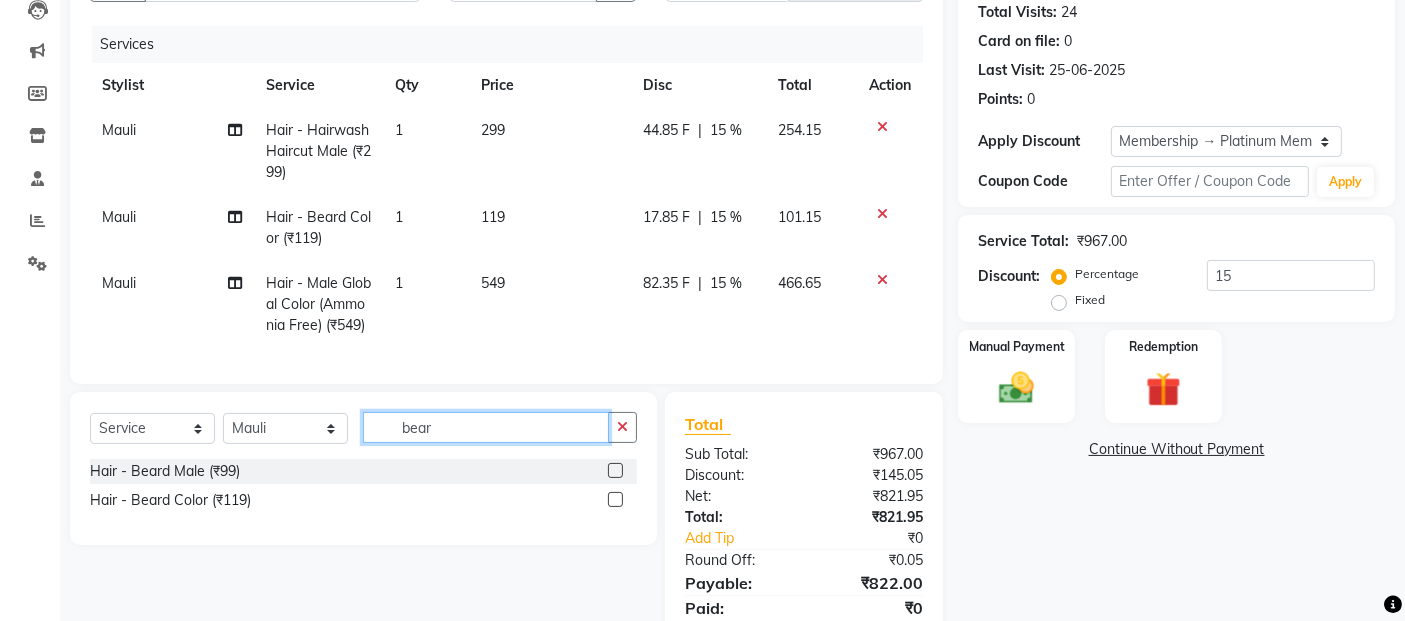 type on "bear" 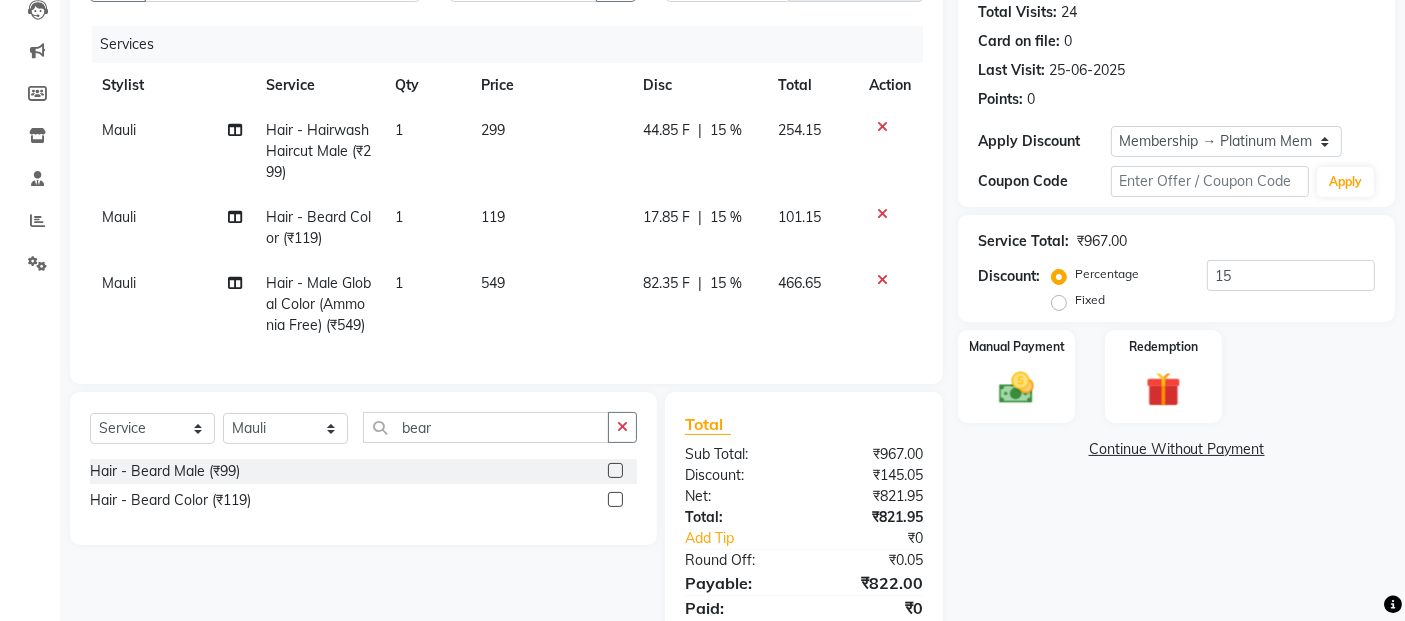 click 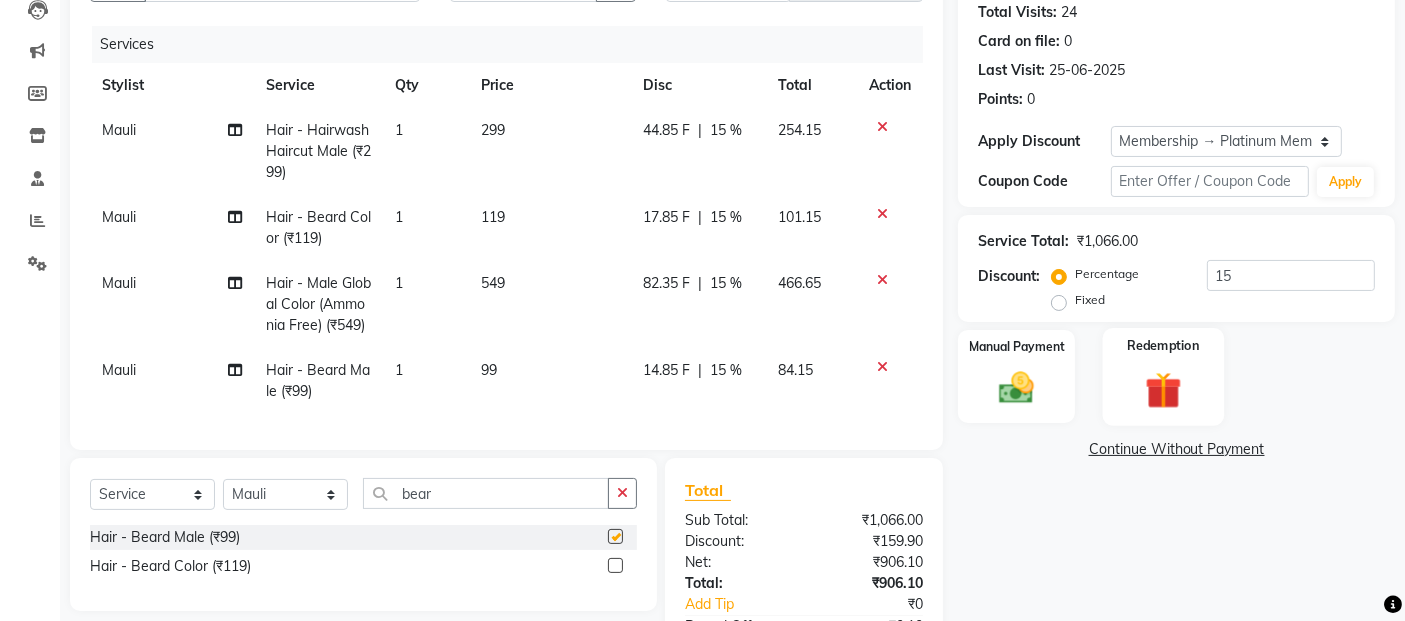 checkbox on "false" 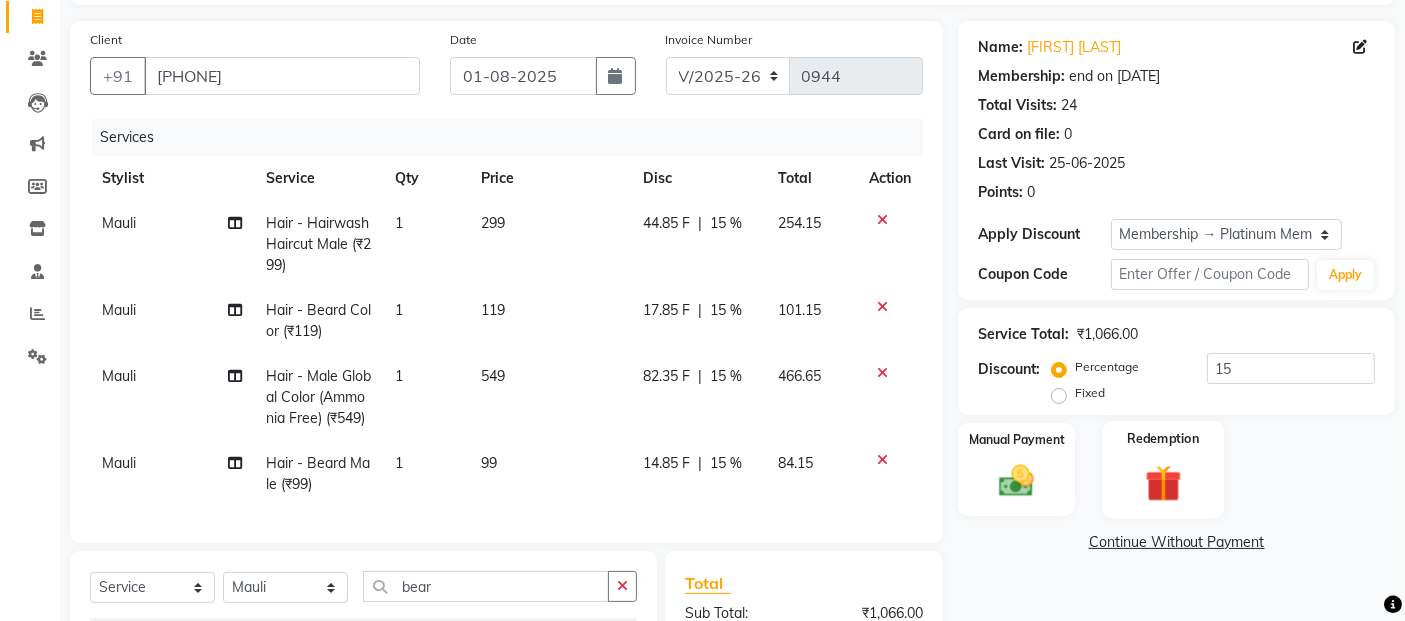 scroll, scrollTop: 398, scrollLeft: 0, axis: vertical 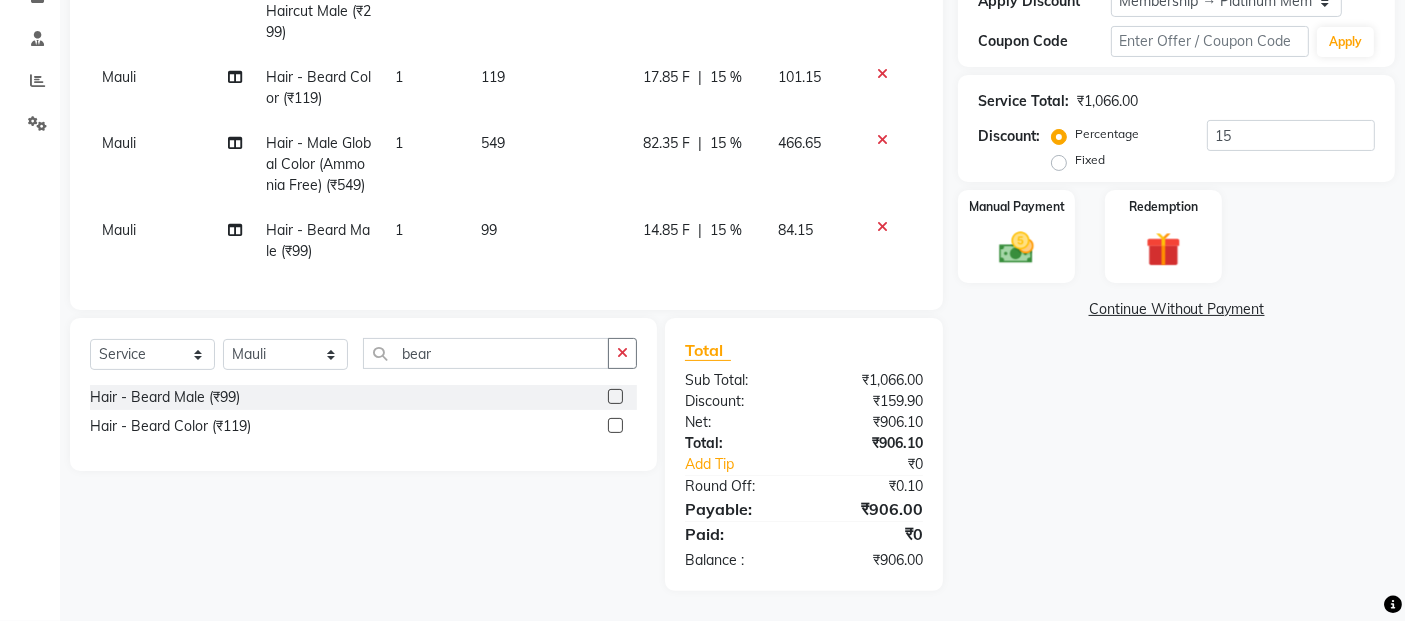 click on "Fixed" 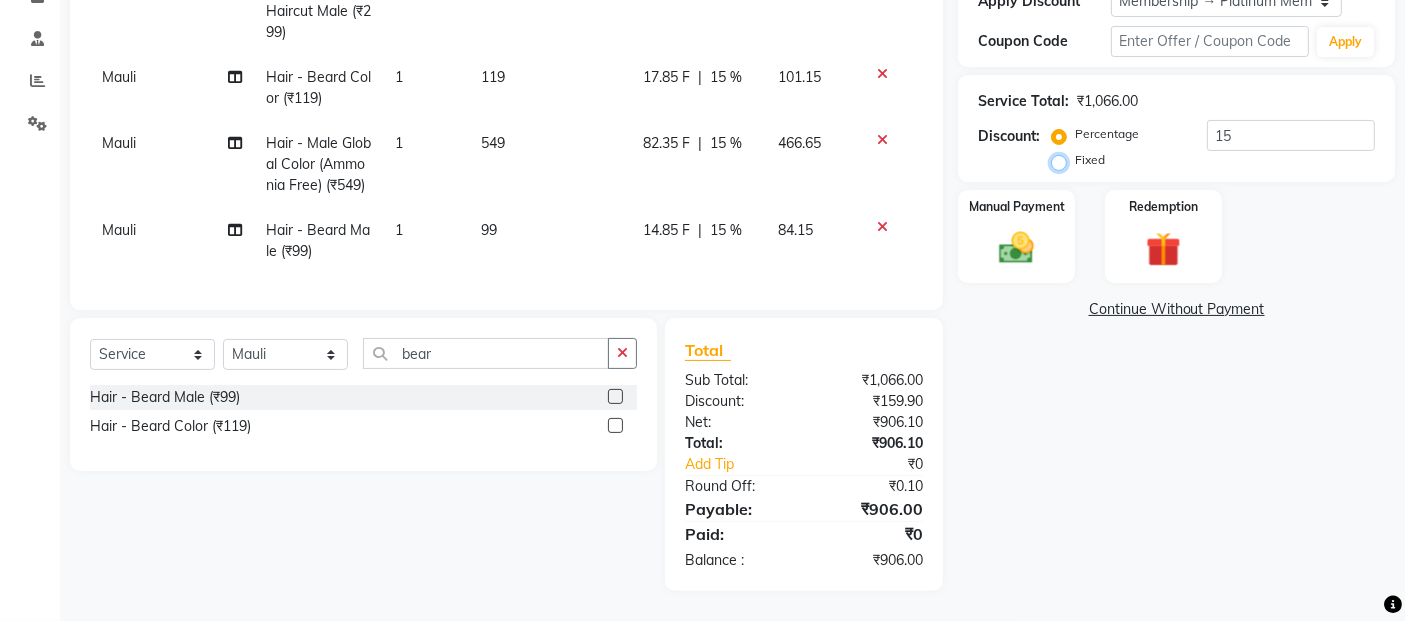 click on "Fixed" at bounding box center (1063, 160) 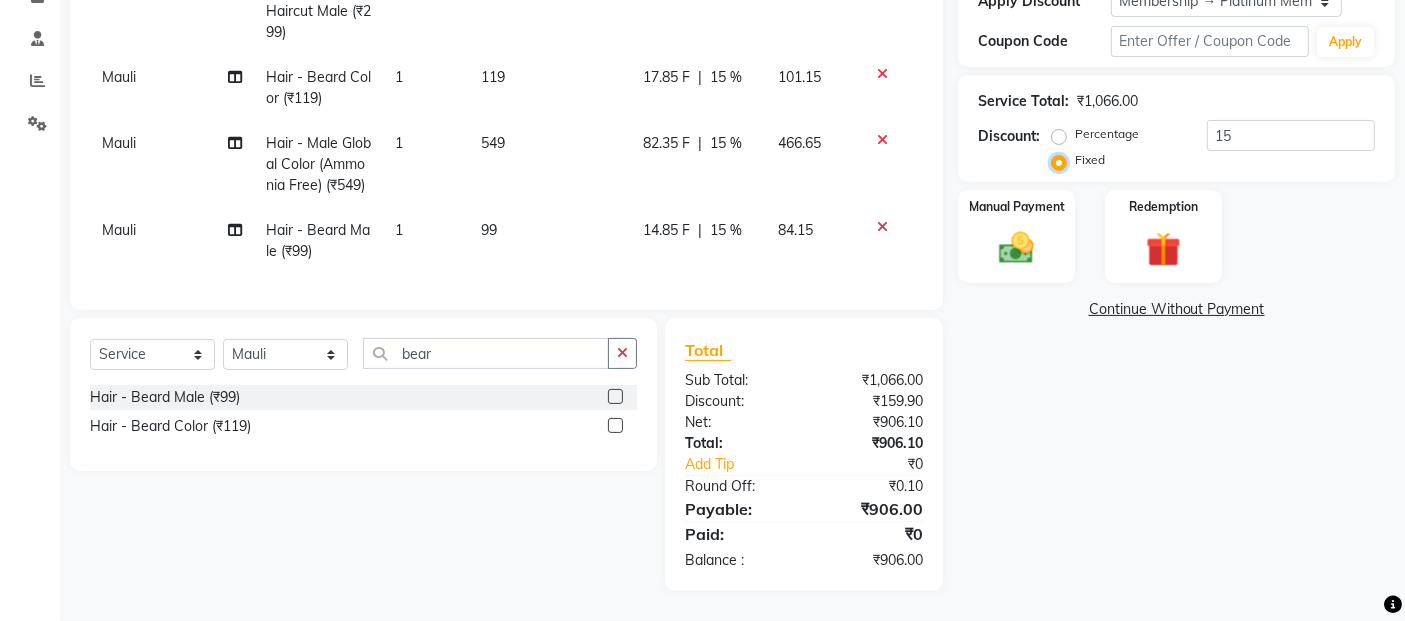 scroll, scrollTop: 377, scrollLeft: 0, axis: vertical 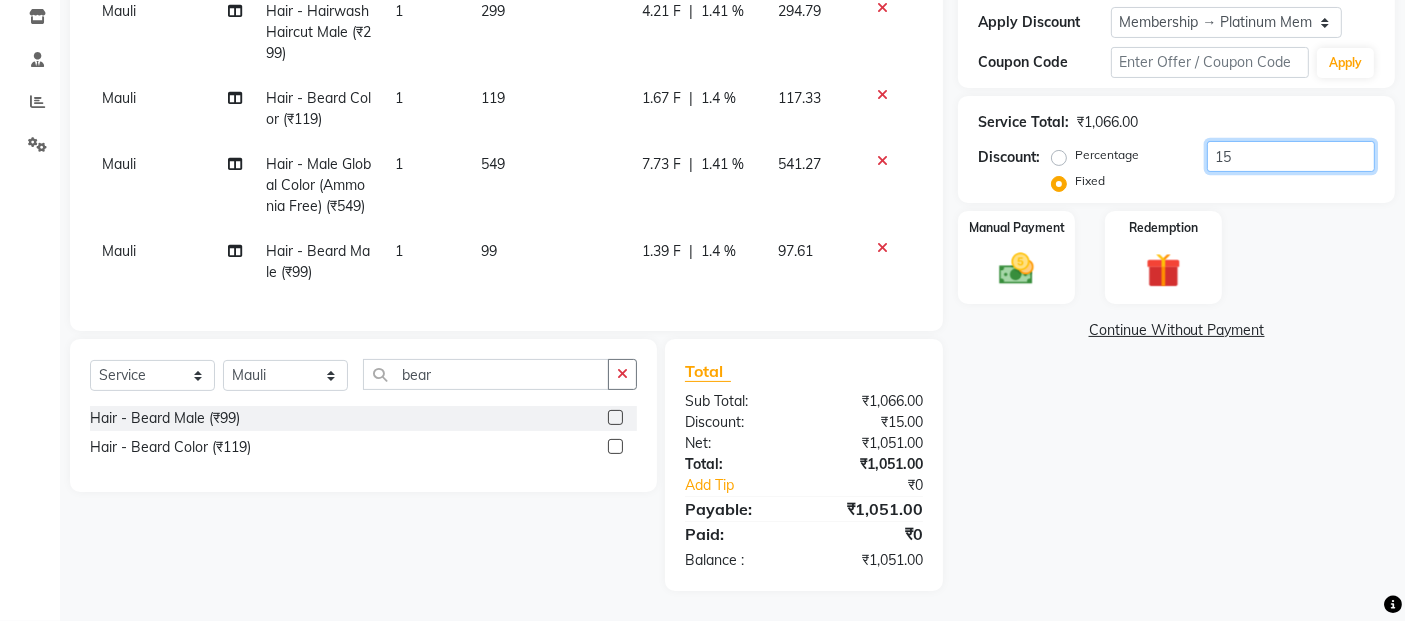 click on "15" 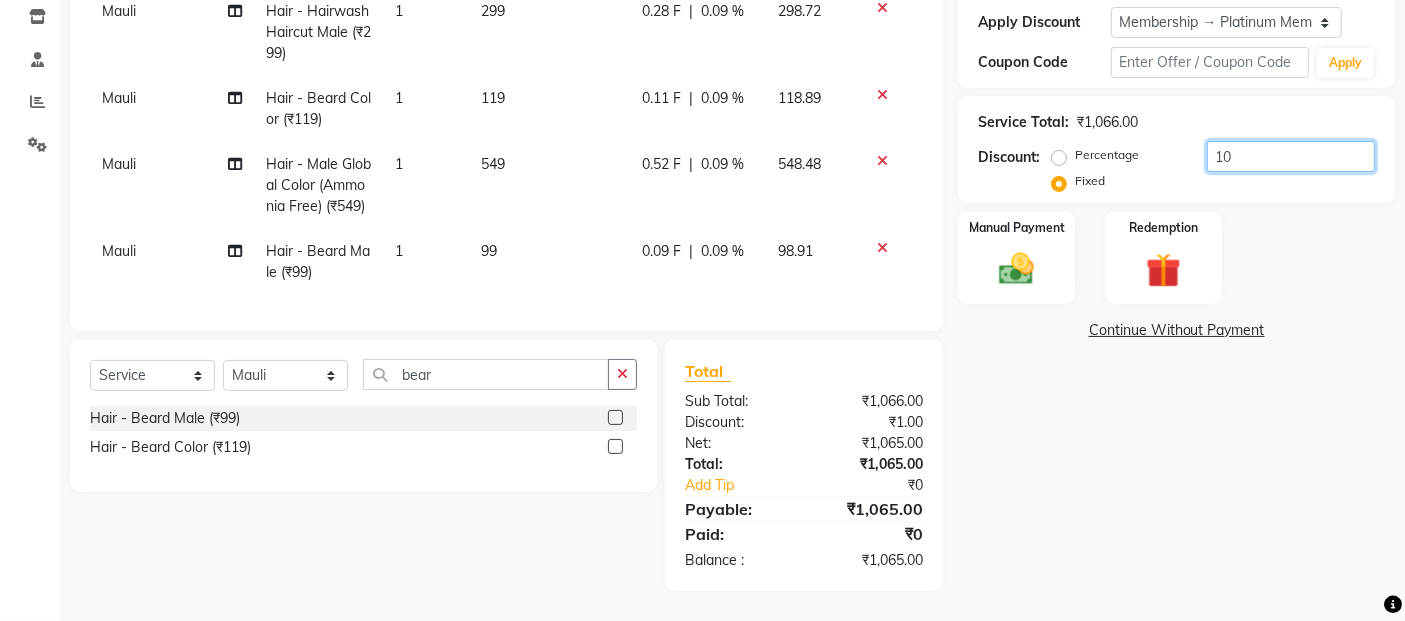 scroll, scrollTop: 377, scrollLeft: 0, axis: vertical 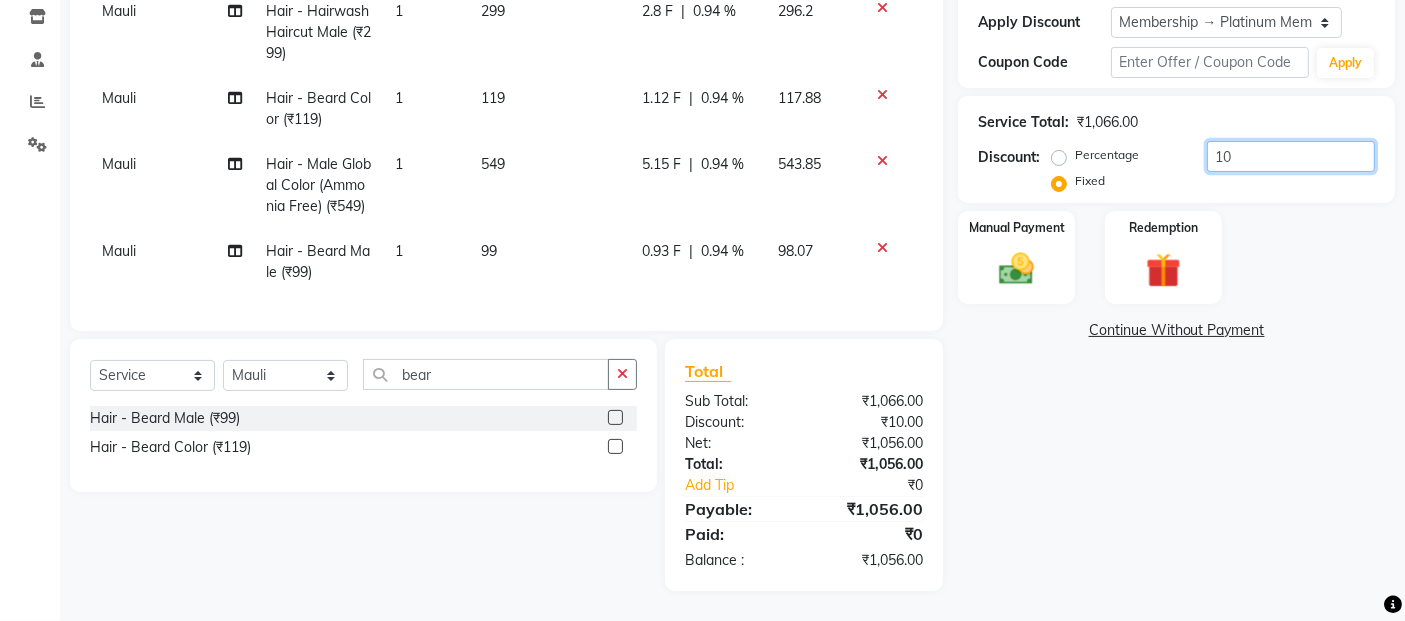 type on "1" 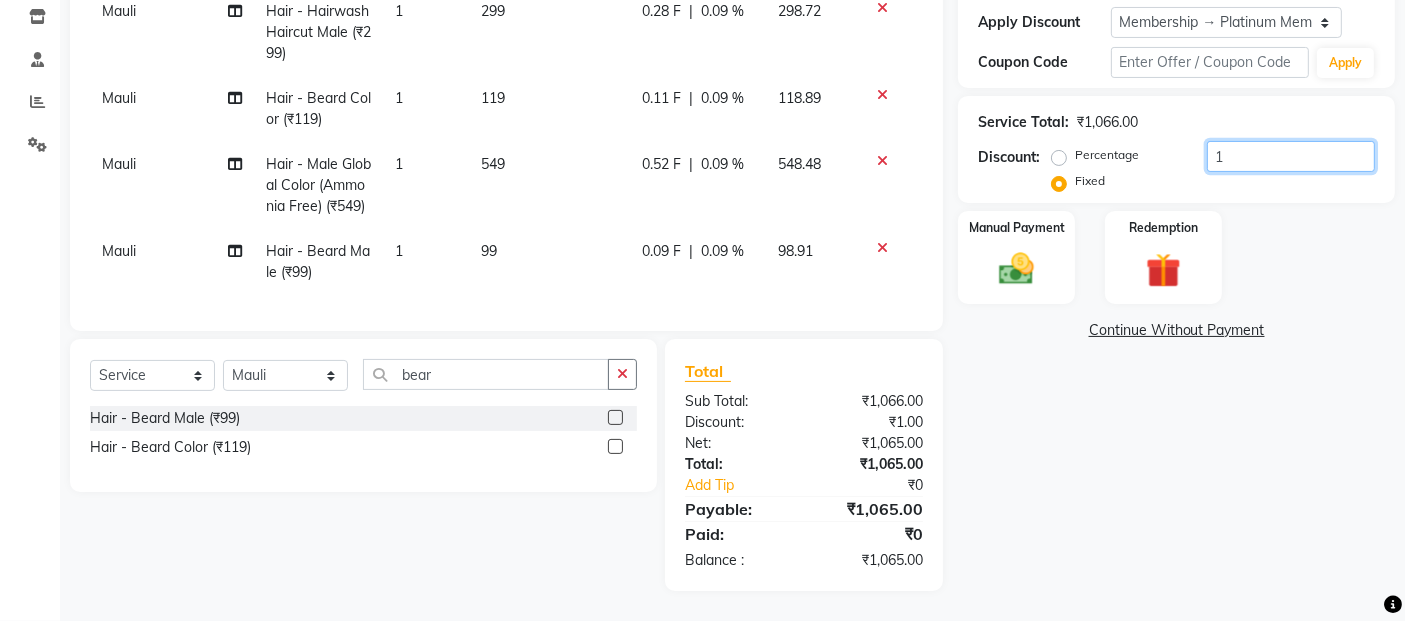 scroll, scrollTop: 377, scrollLeft: 0, axis: vertical 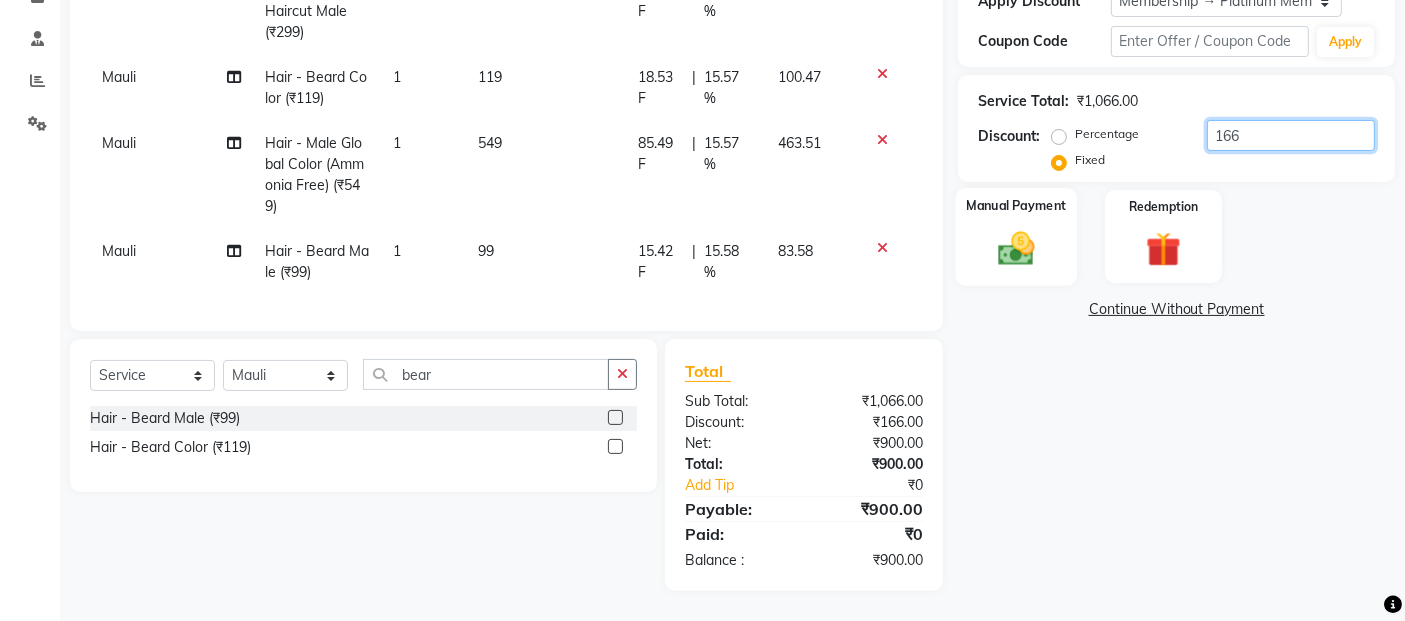 type on "166" 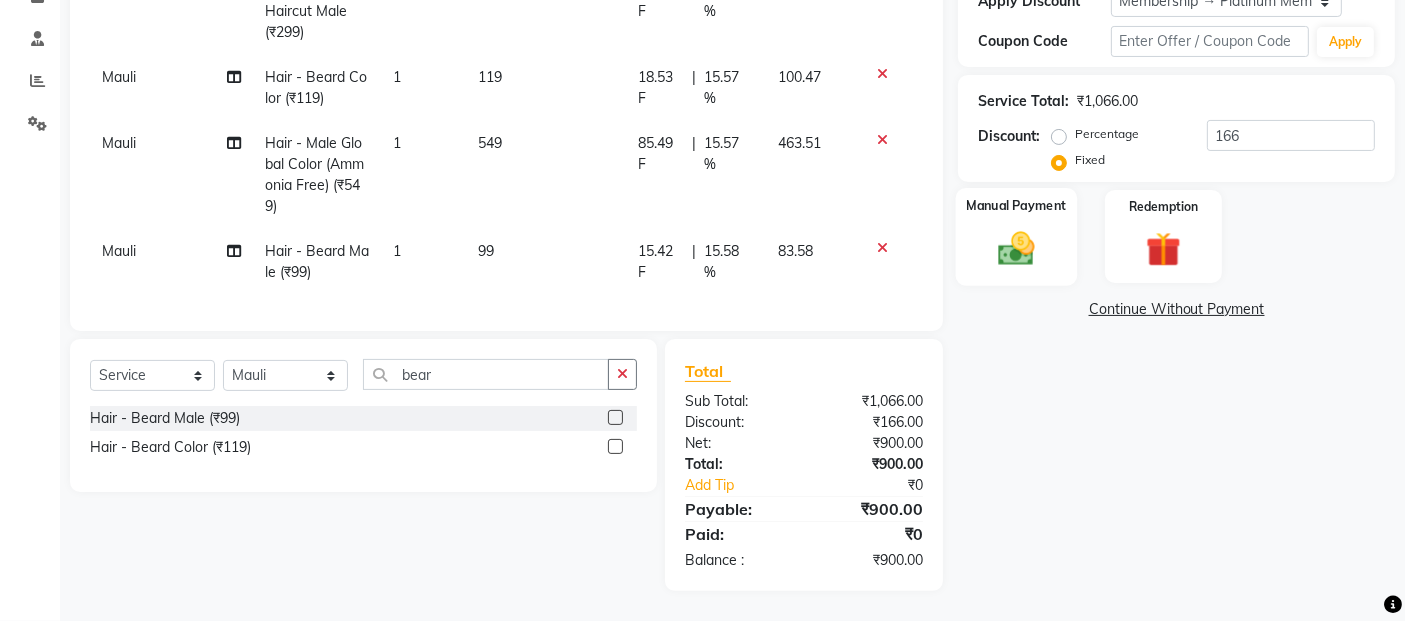 click 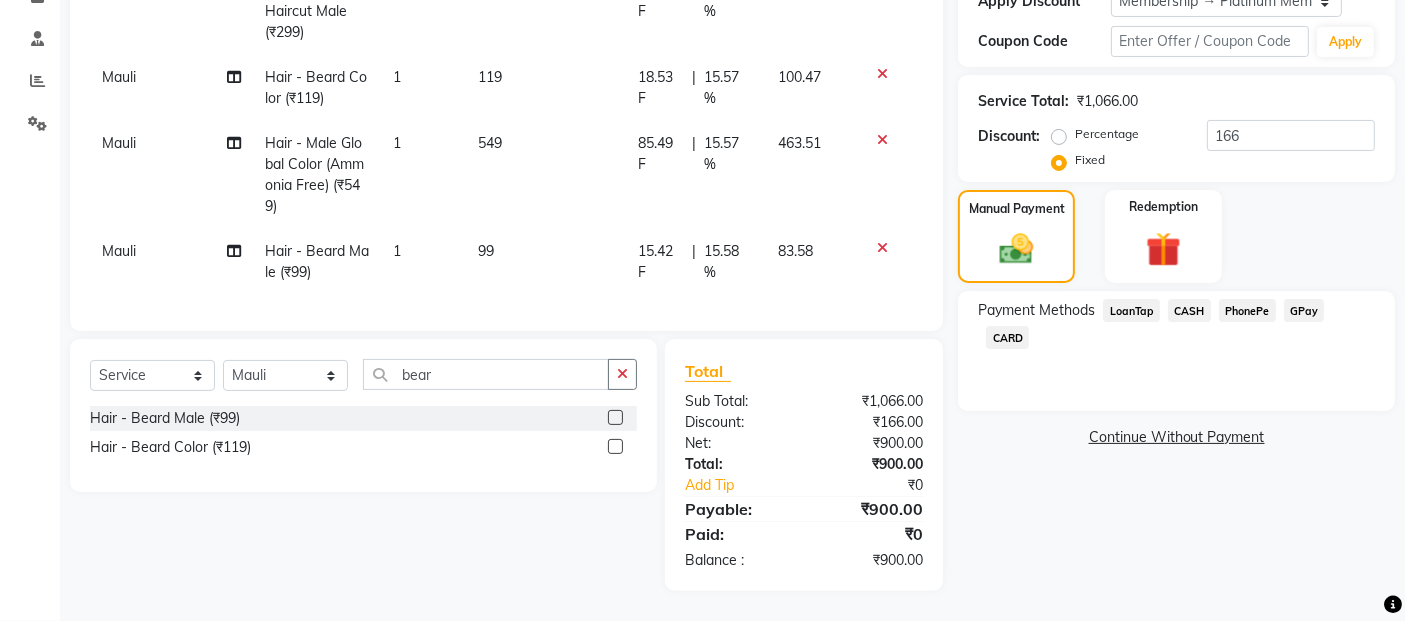 click on "CASH" 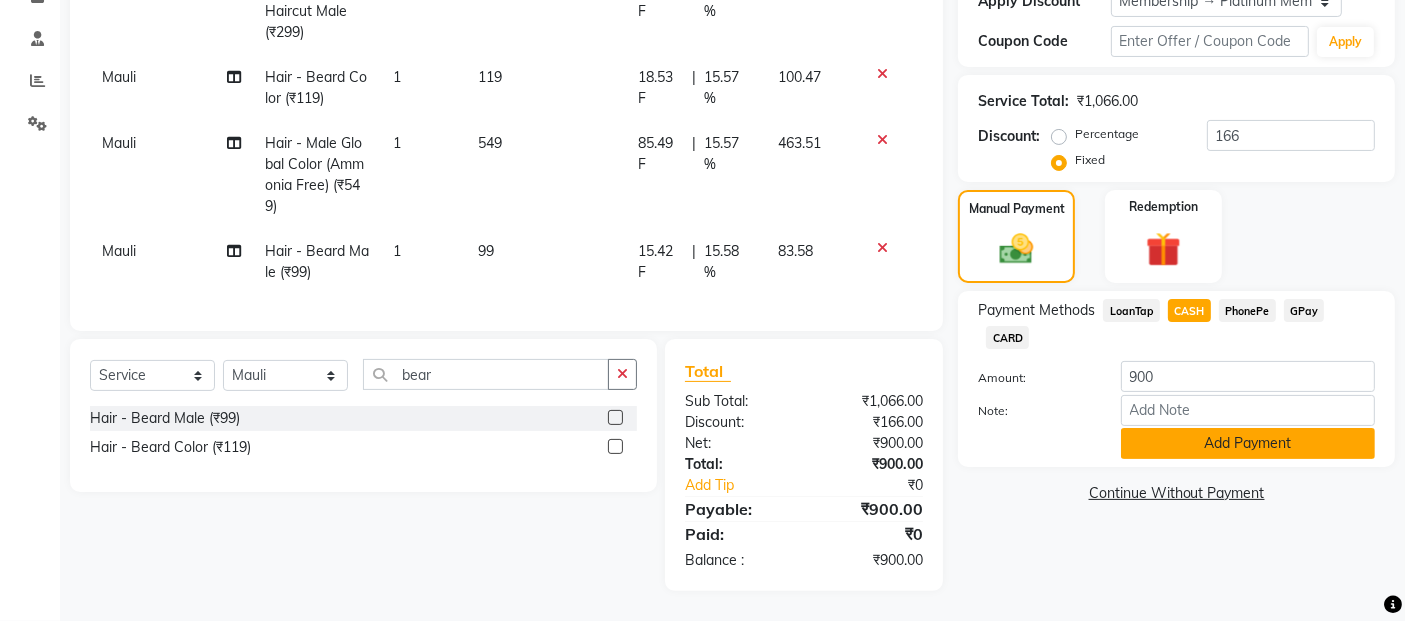 click on "Add Payment" 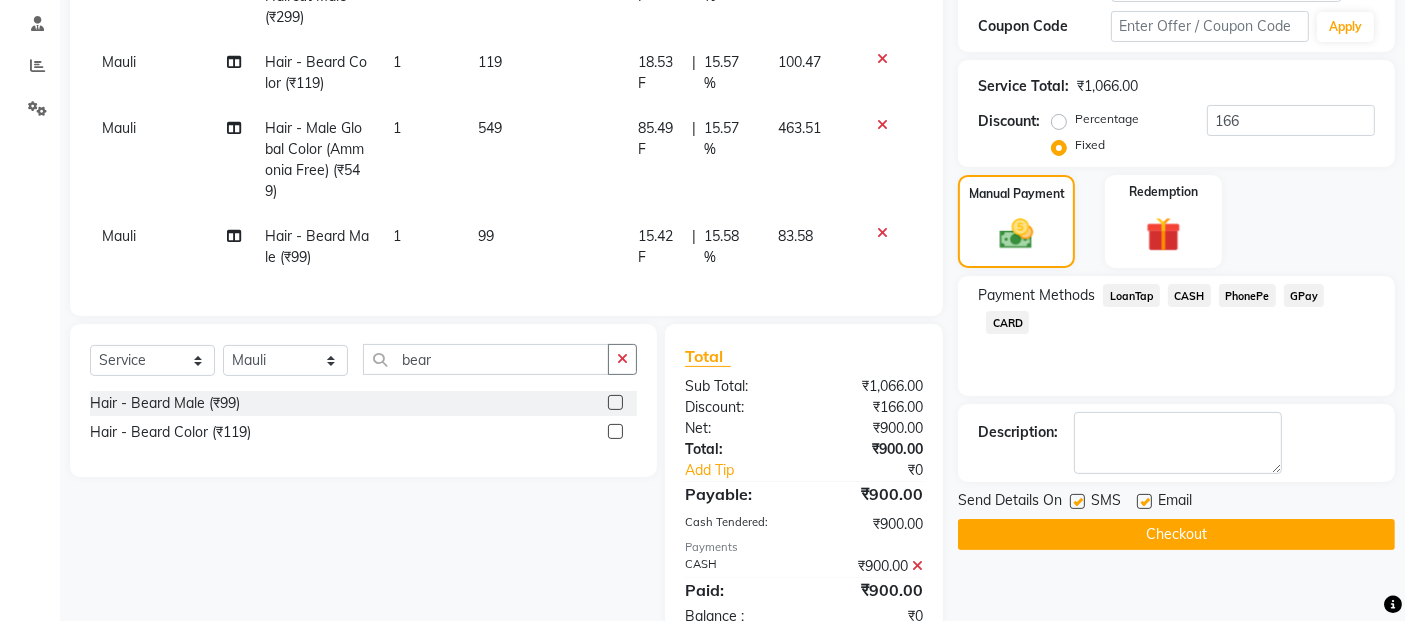 scroll, scrollTop: 518, scrollLeft: 0, axis: vertical 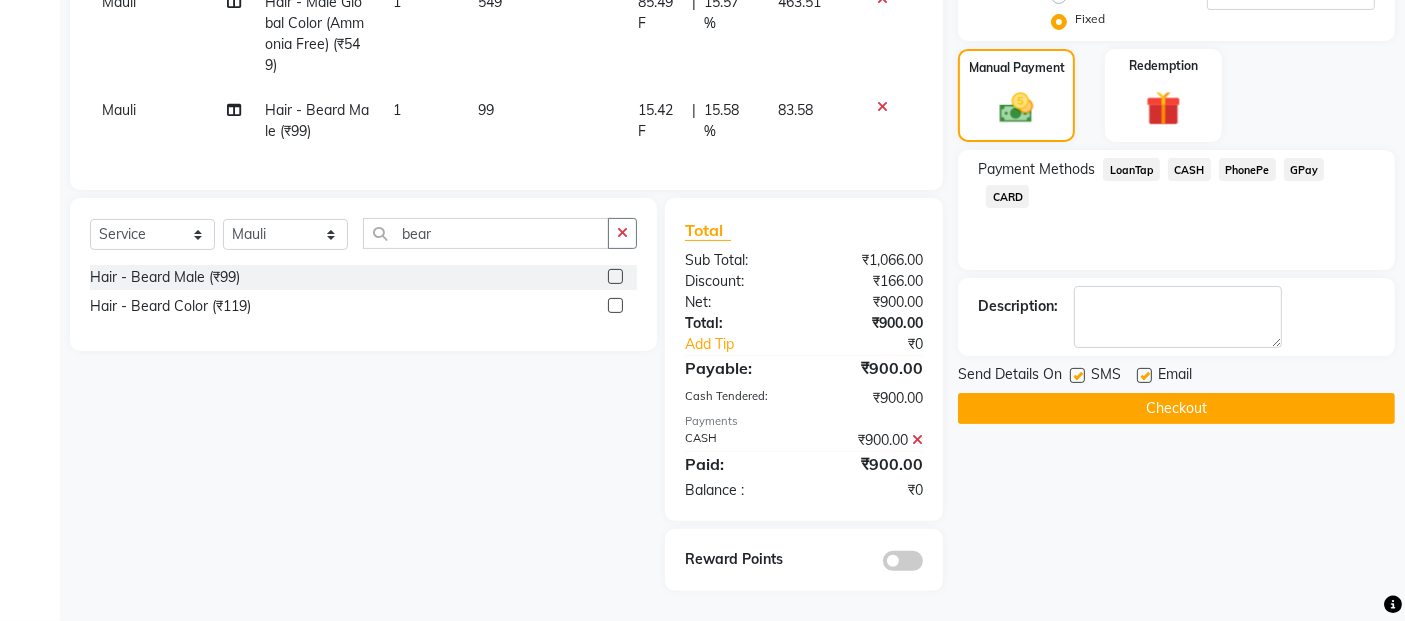 click on "Checkout" 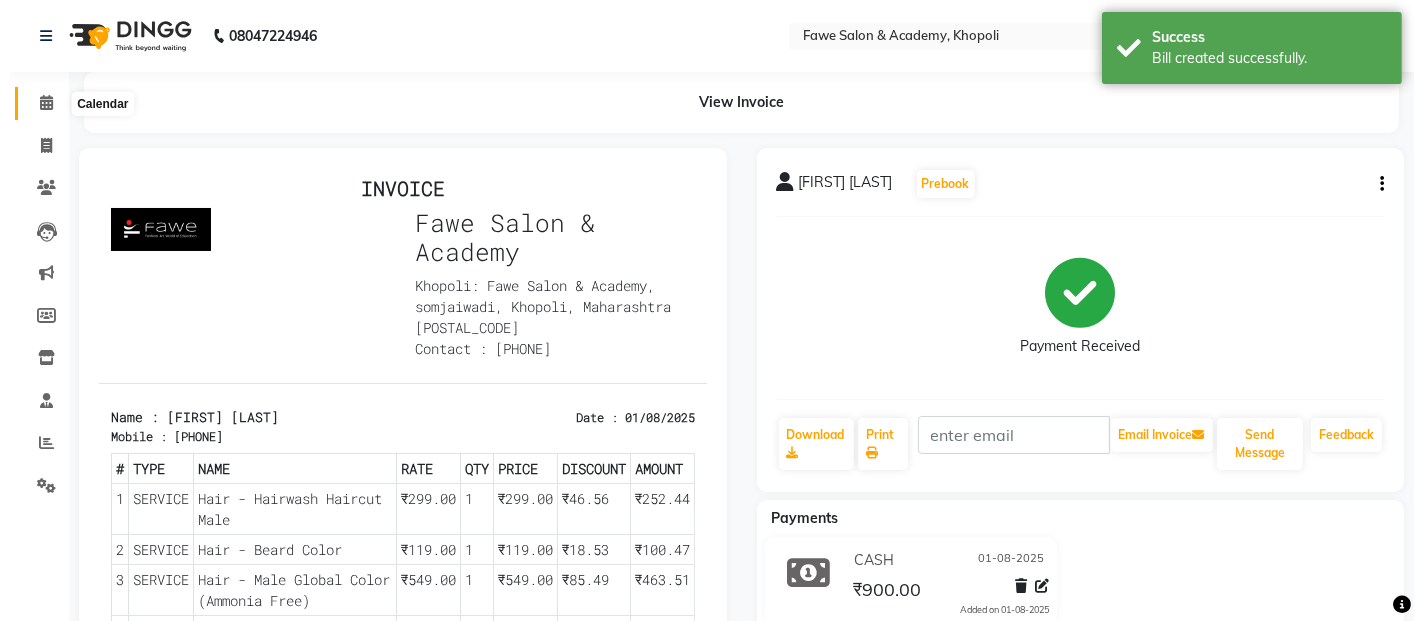 scroll, scrollTop: 0, scrollLeft: 0, axis: both 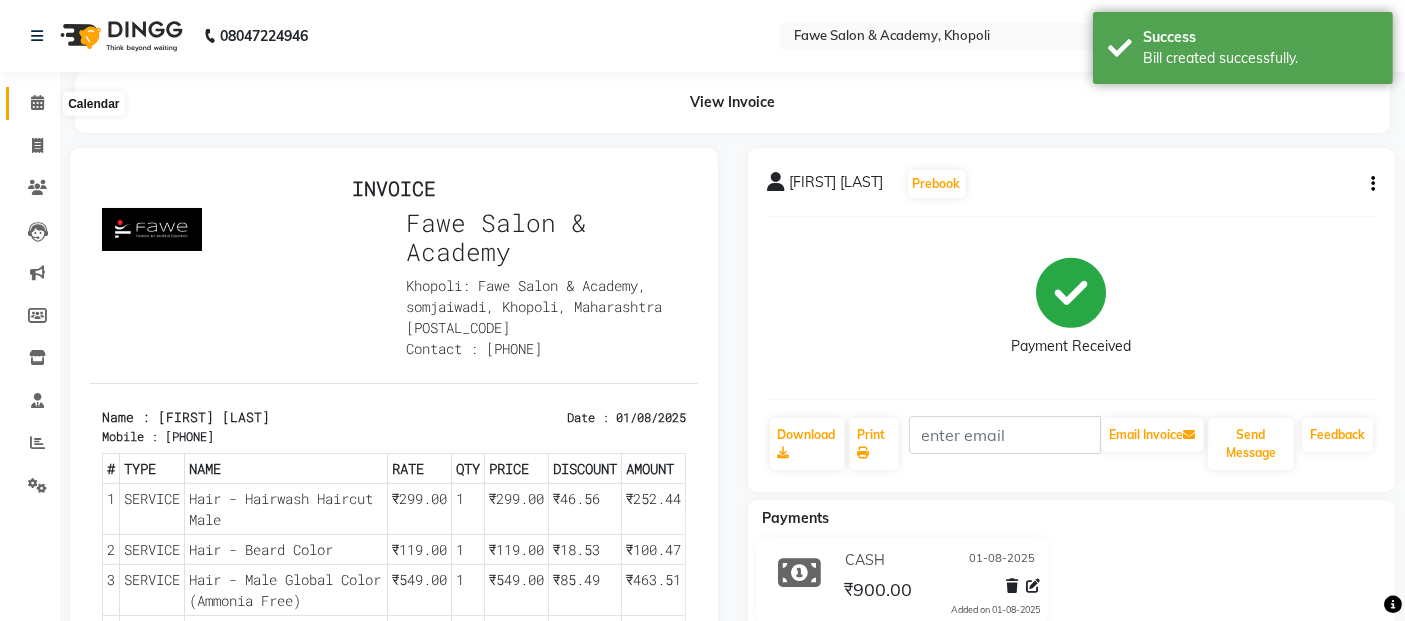 click 